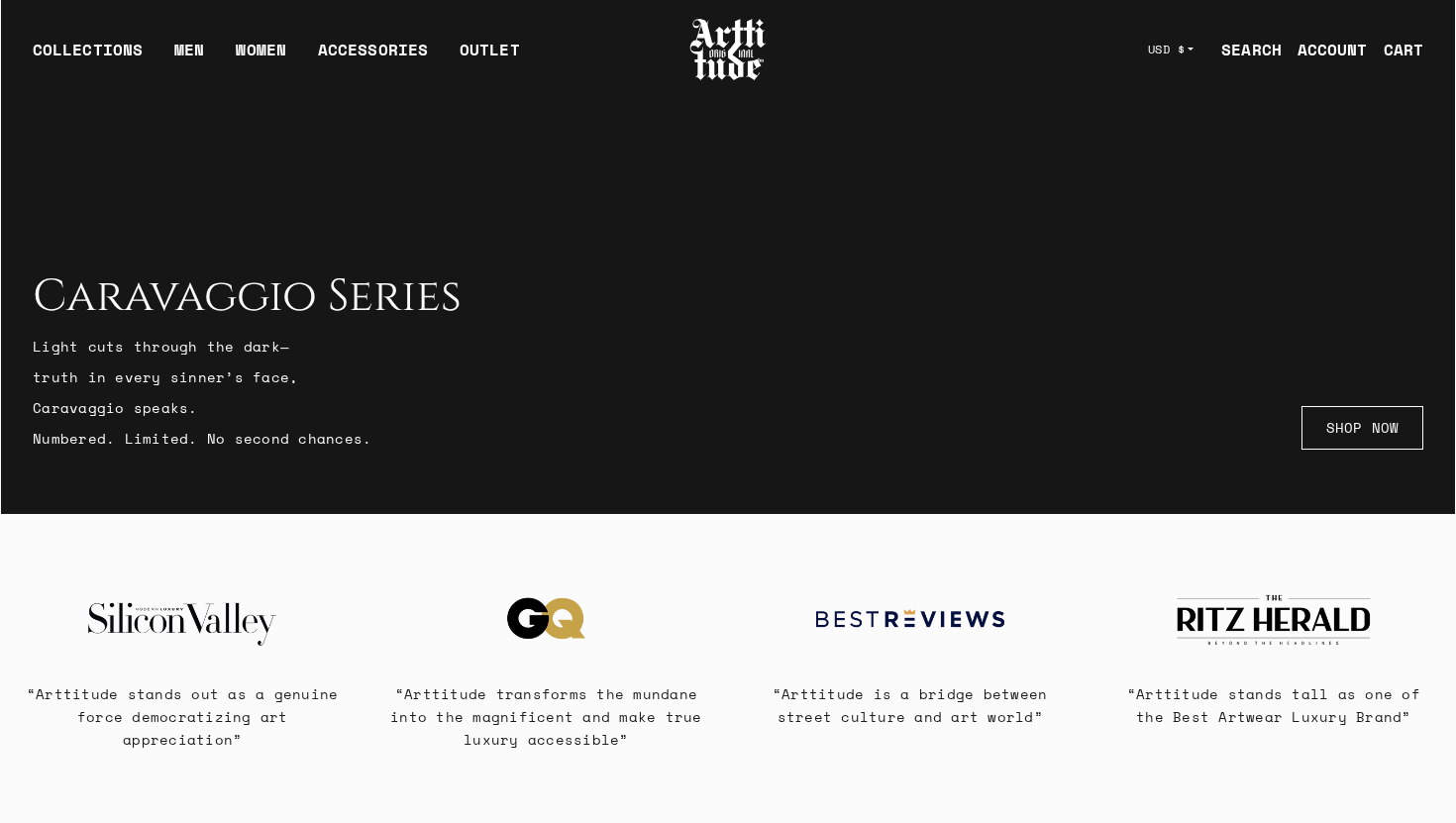 scroll, scrollTop: 0, scrollLeft: 0, axis: both 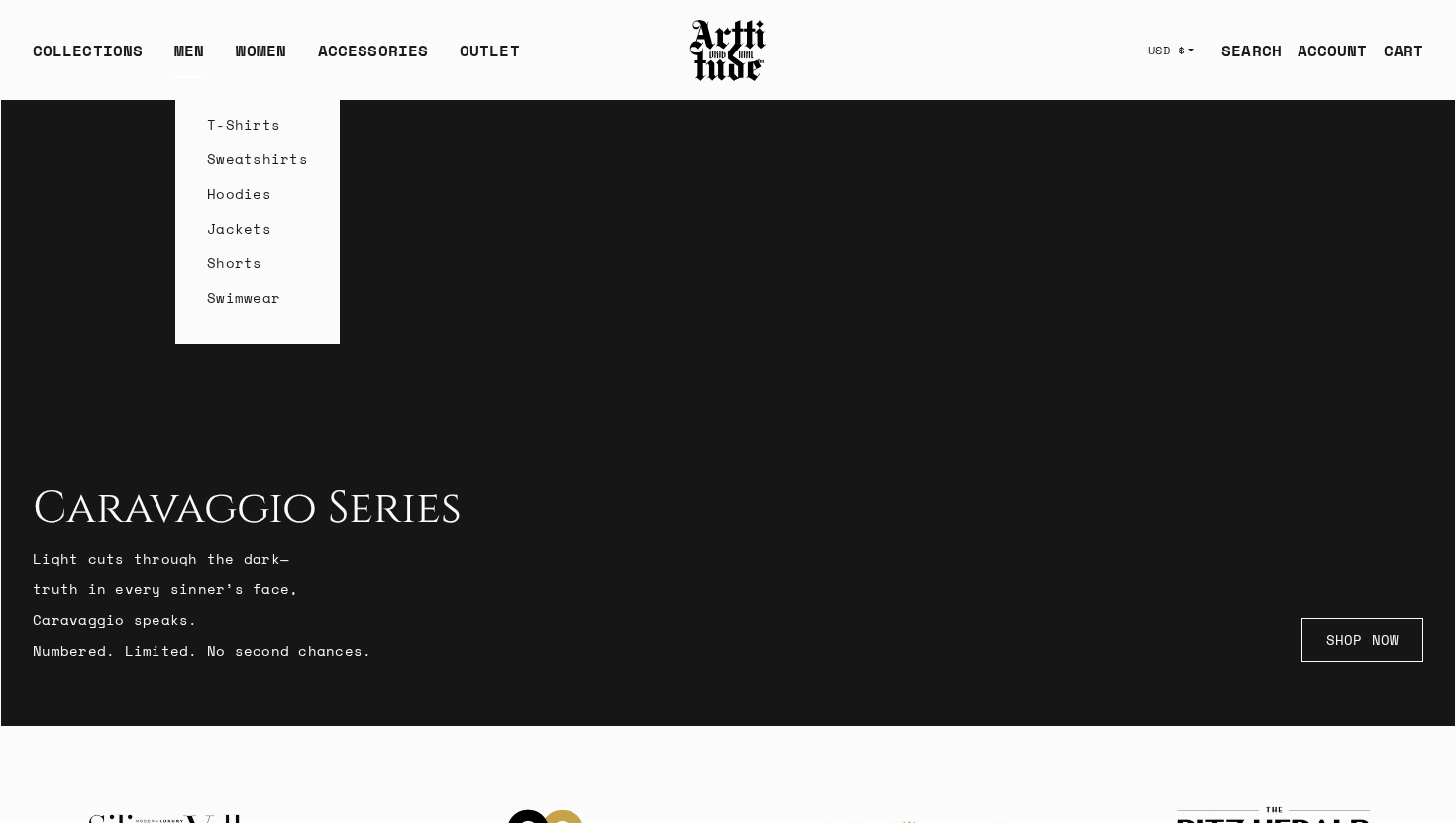 click on "T-Shirts" at bounding box center (258, 124) 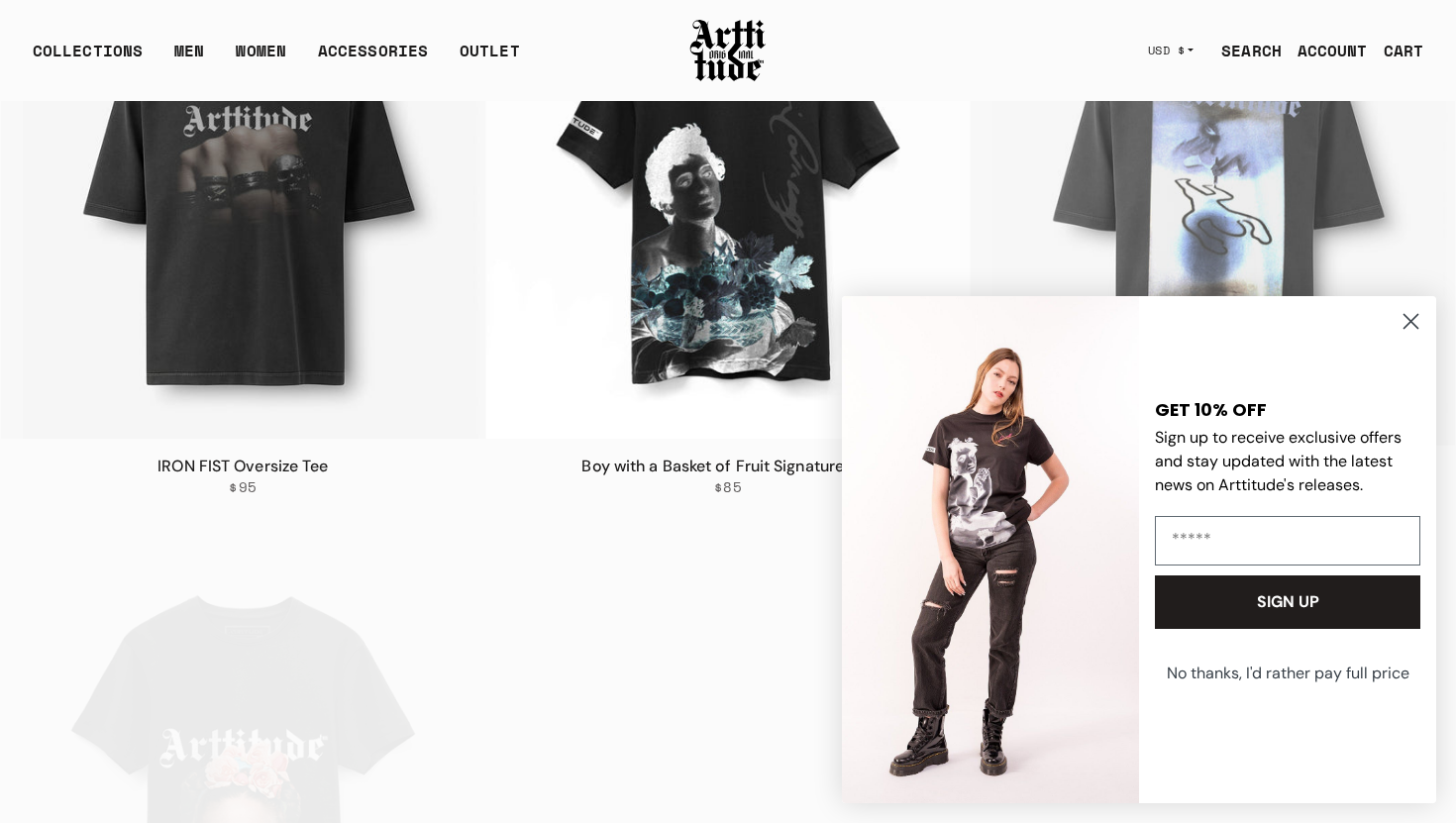 scroll, scrollTop: 455, scrollLeft: 0, axis: vertical 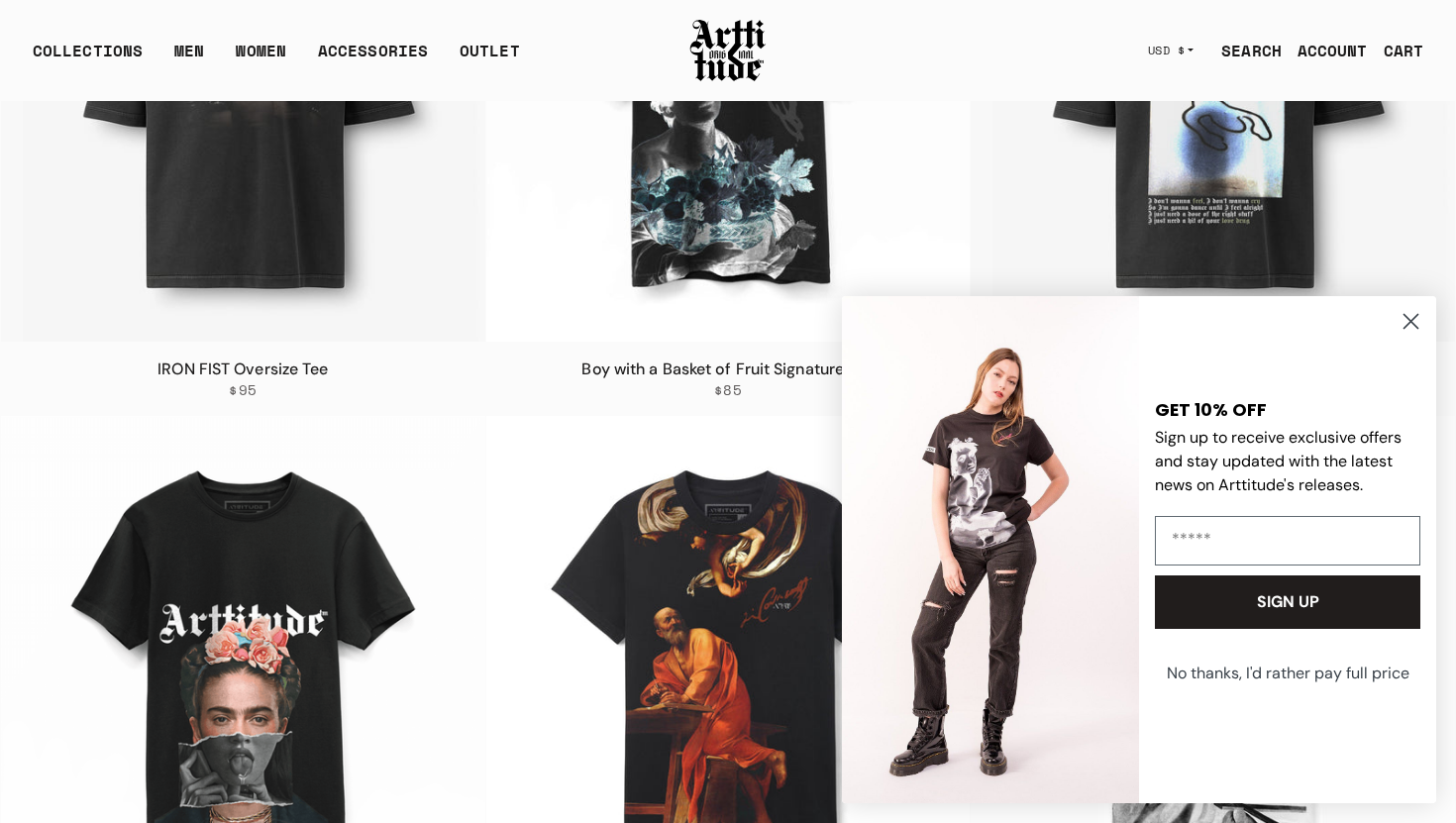 click 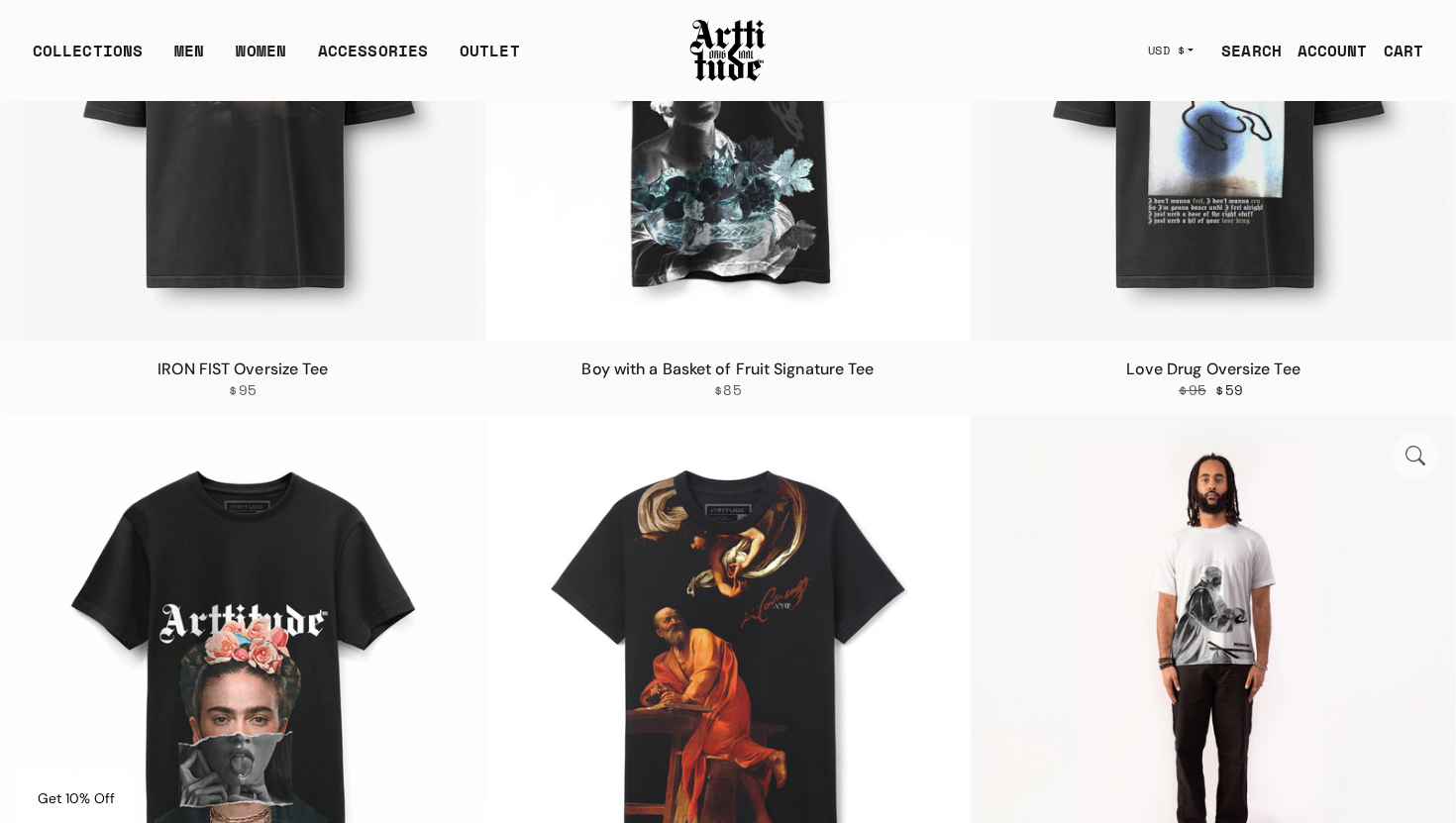 scroll, scrollTop: 0, scrollLeft: 0, axis: both 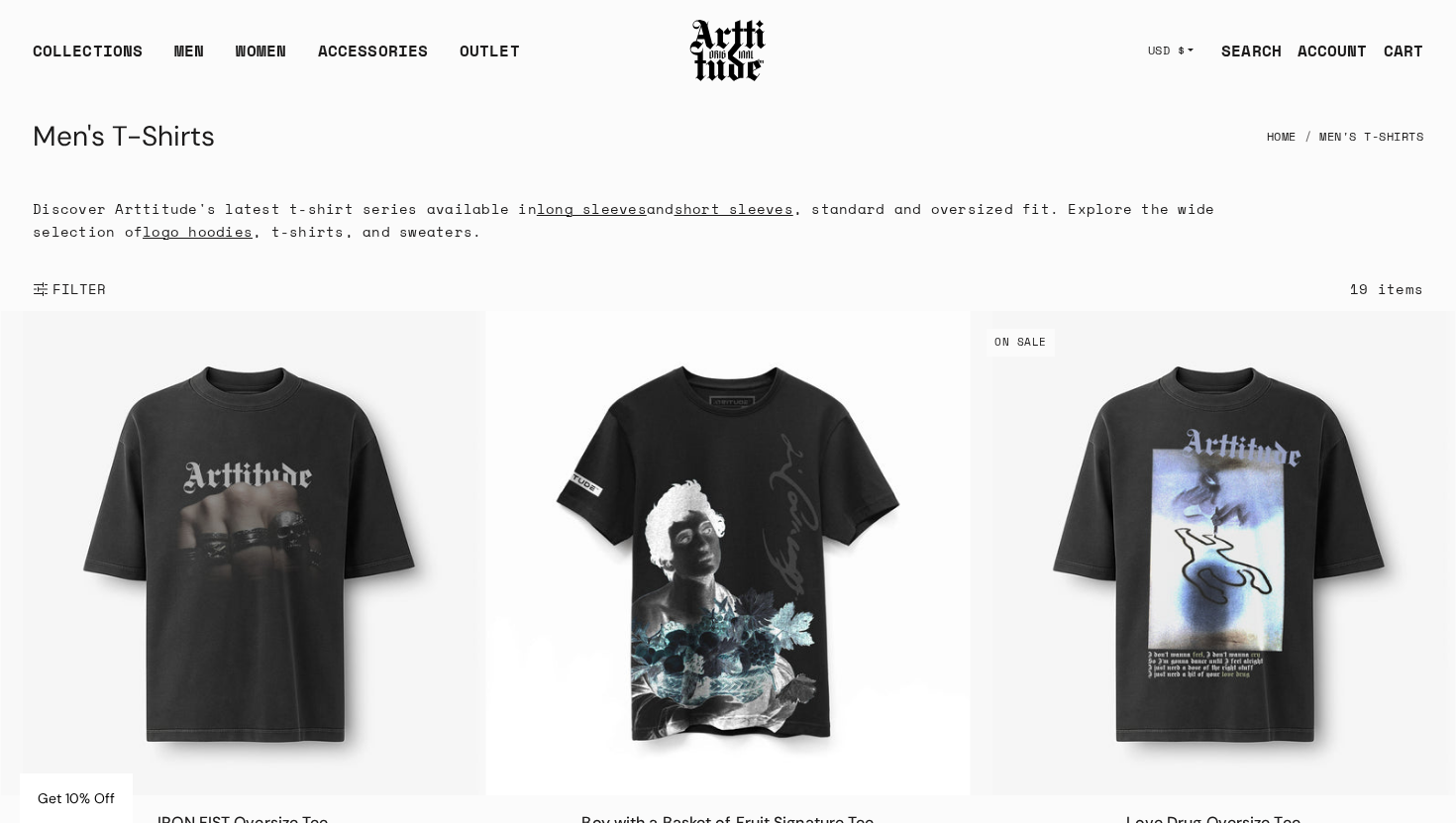 click on "FILTER" at bounding box center [77, 289] 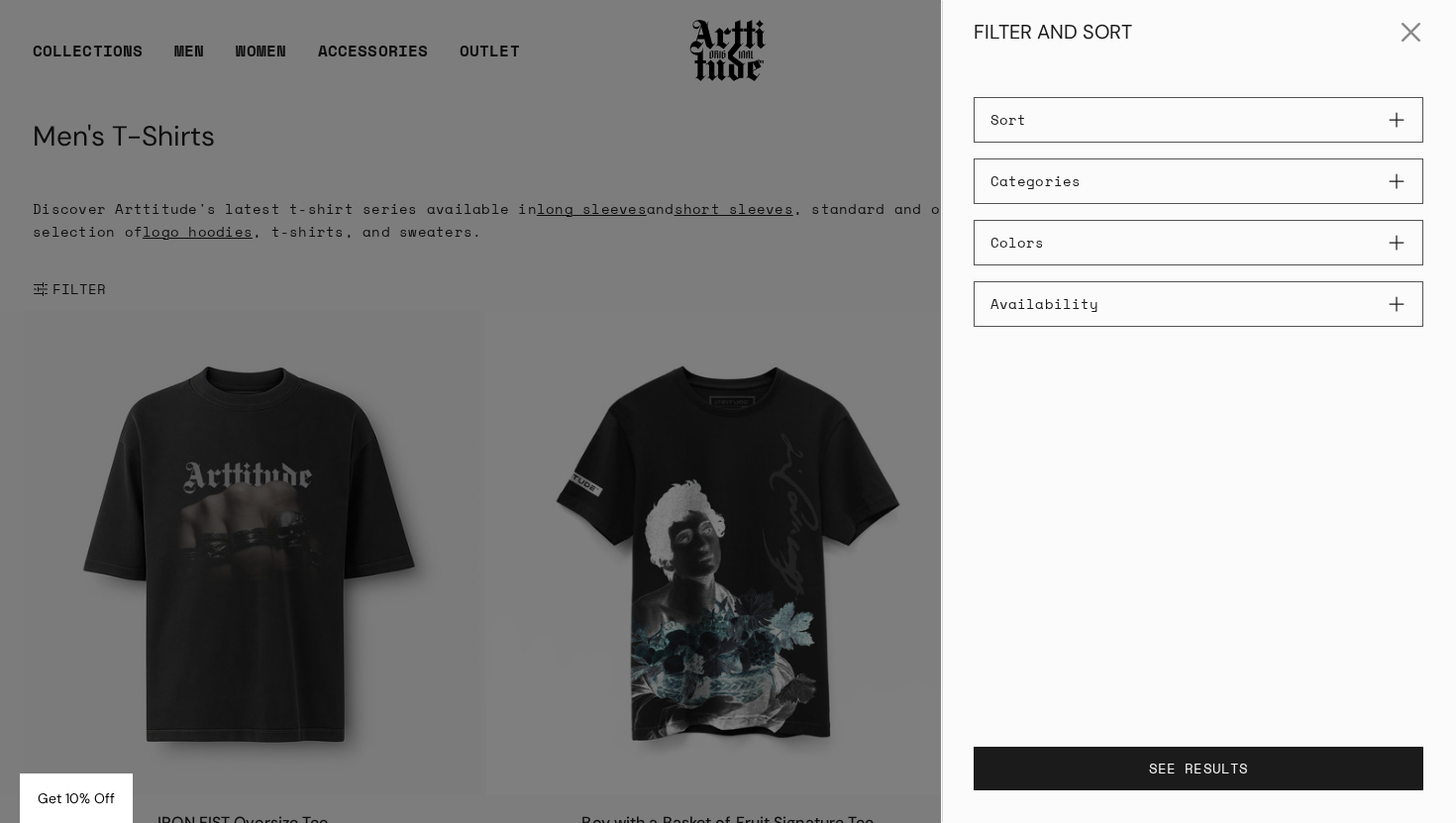 click on "Sort" at bounding box center (1198, 120) 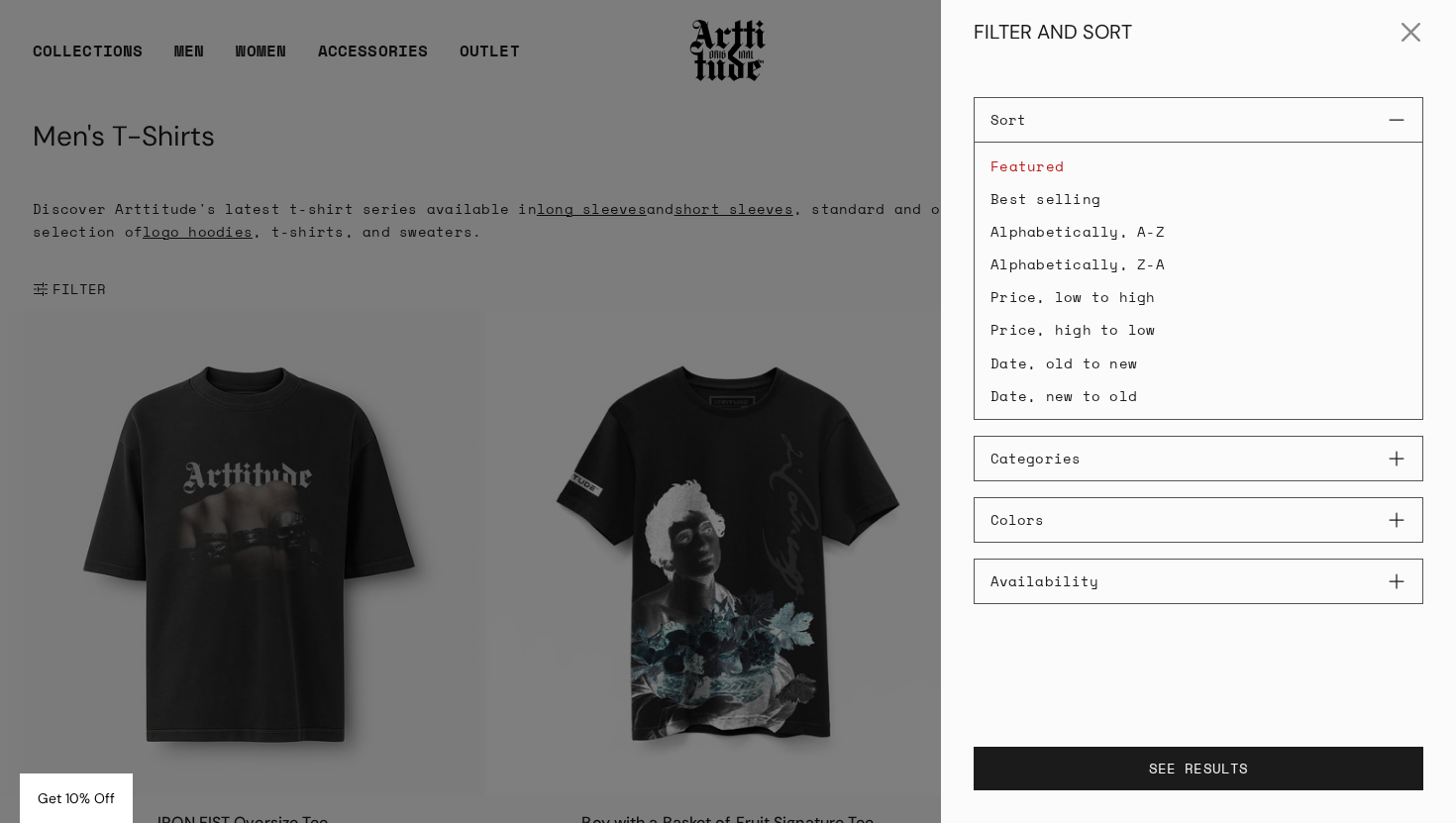 click on "Price, low to high" at bounding box center (1198, 296) 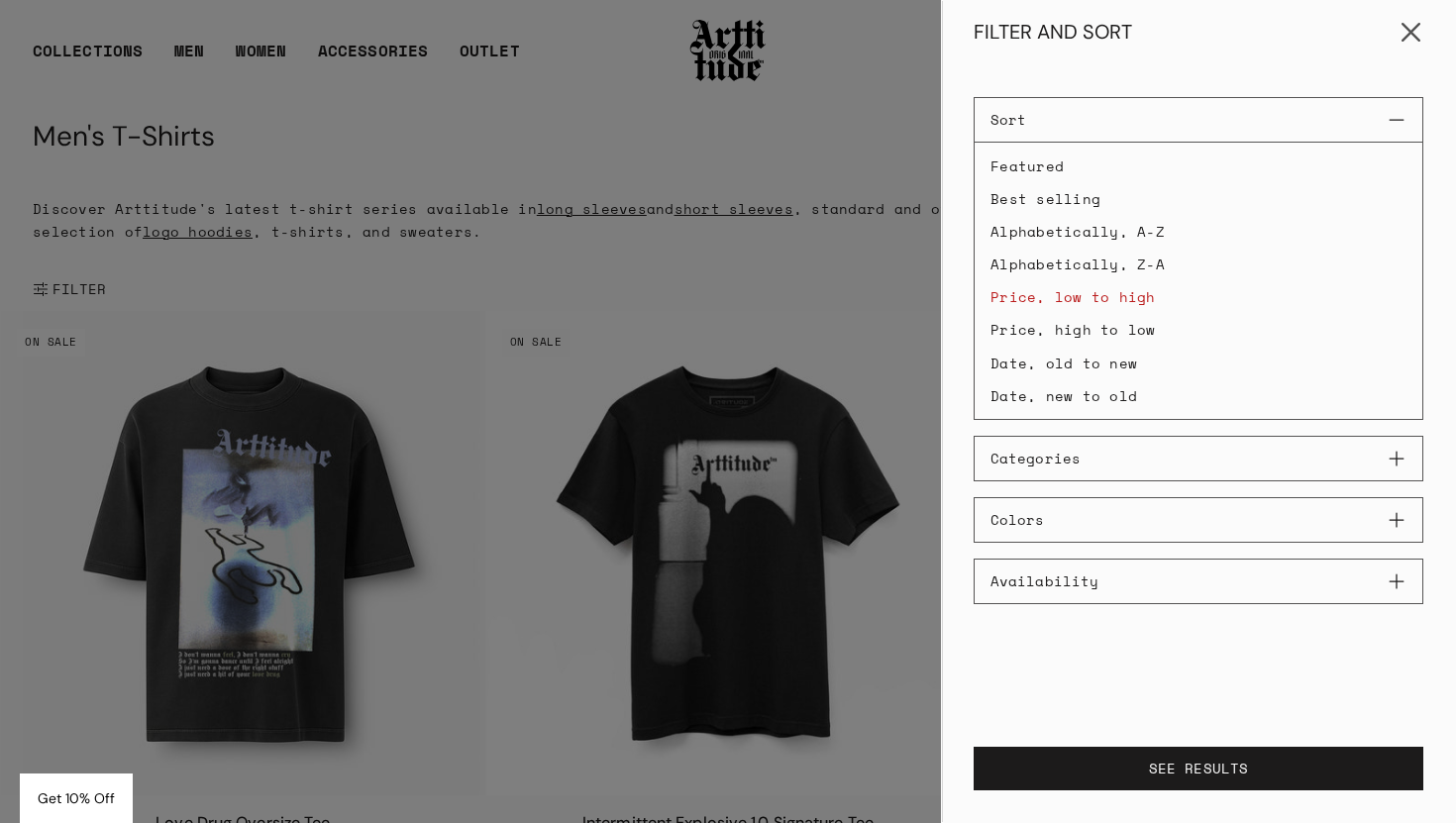 click at bounding box center (1411, 33) 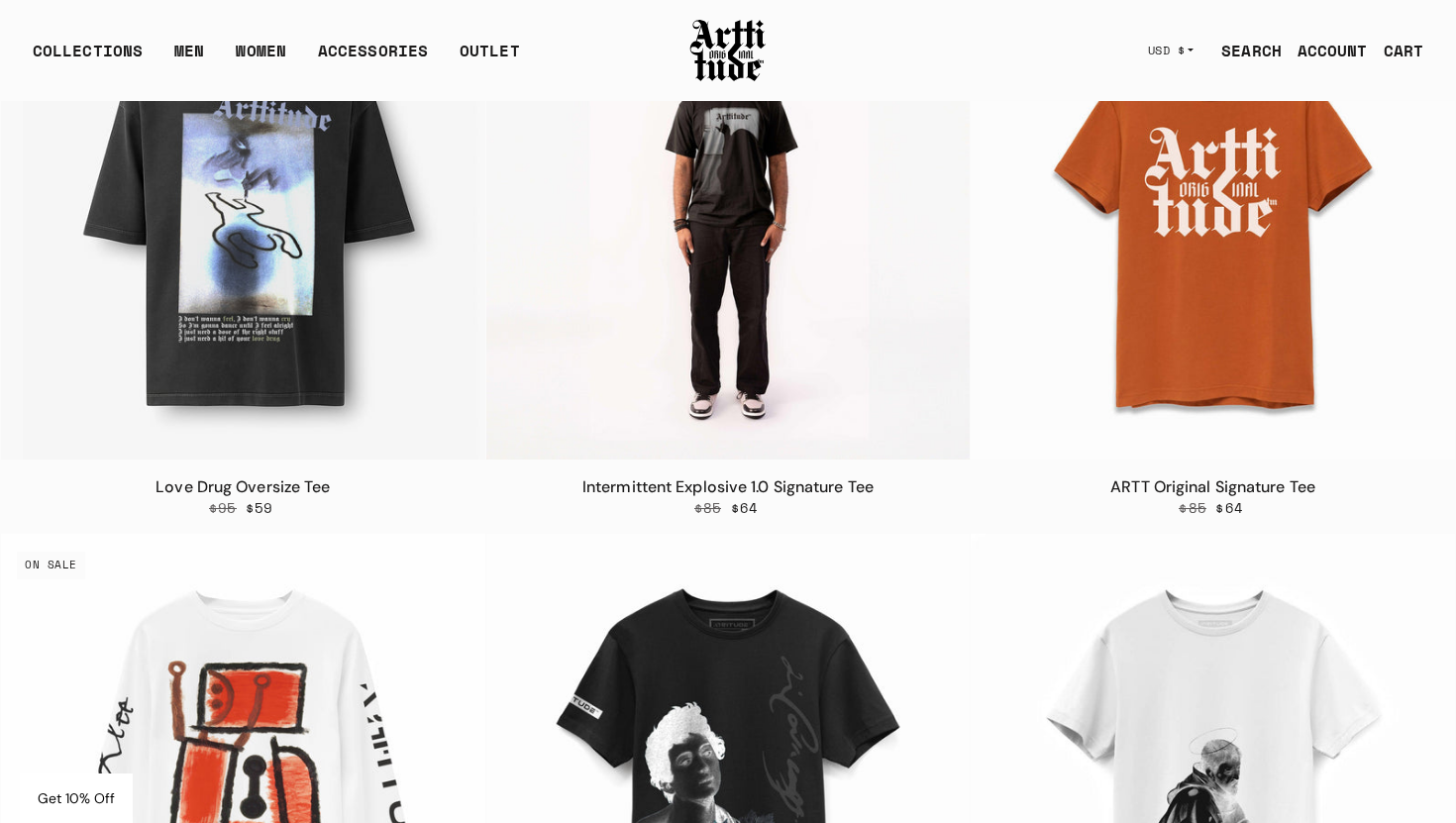 scroll, scrollTop: 0, scrollLeft: 0, axis: both 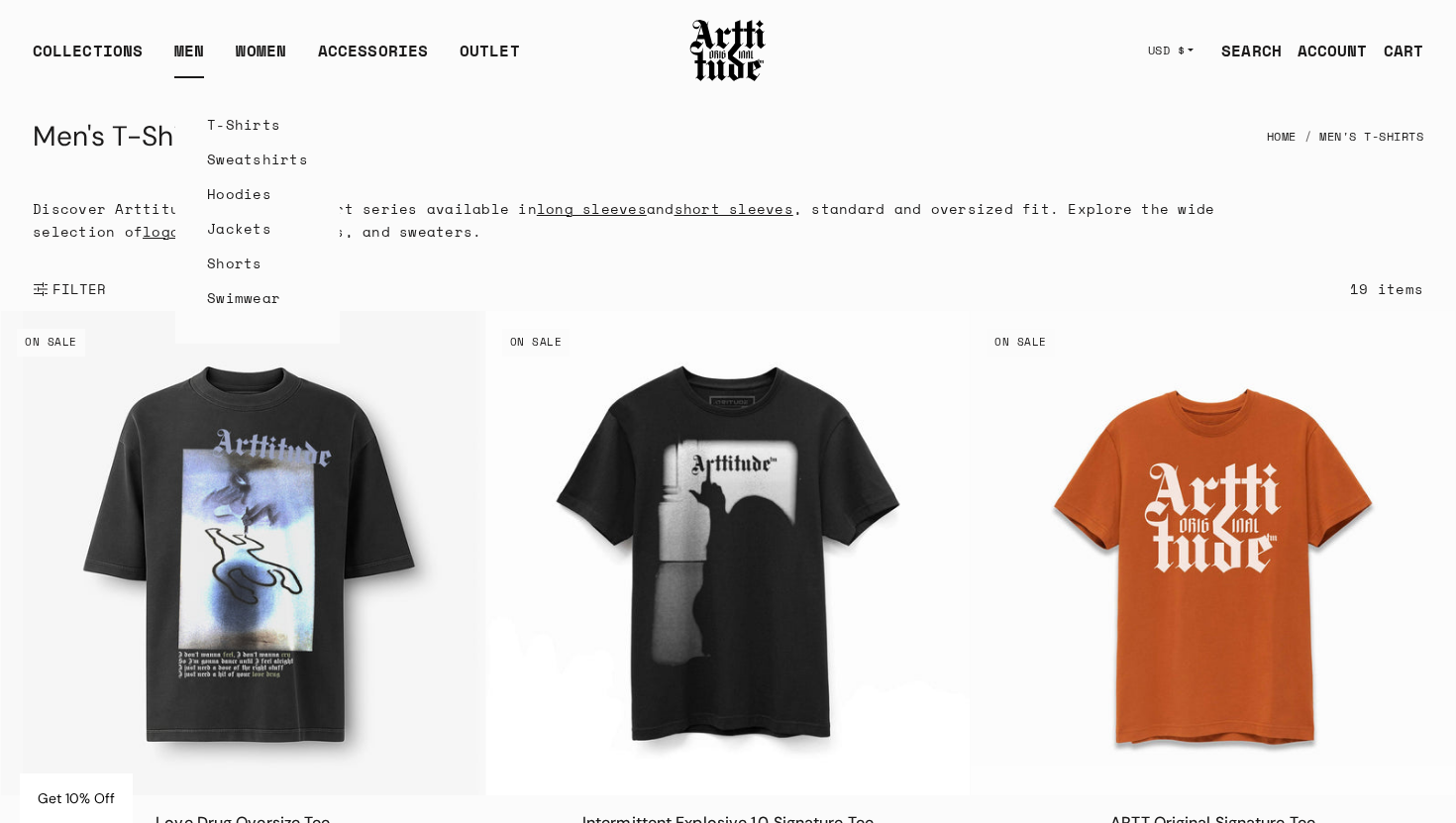 click on "MEN
T-Shirts
Sweatshirts
Hoodies
Jackets
Shorts
Swimwear" at bounding box center (189, 58) 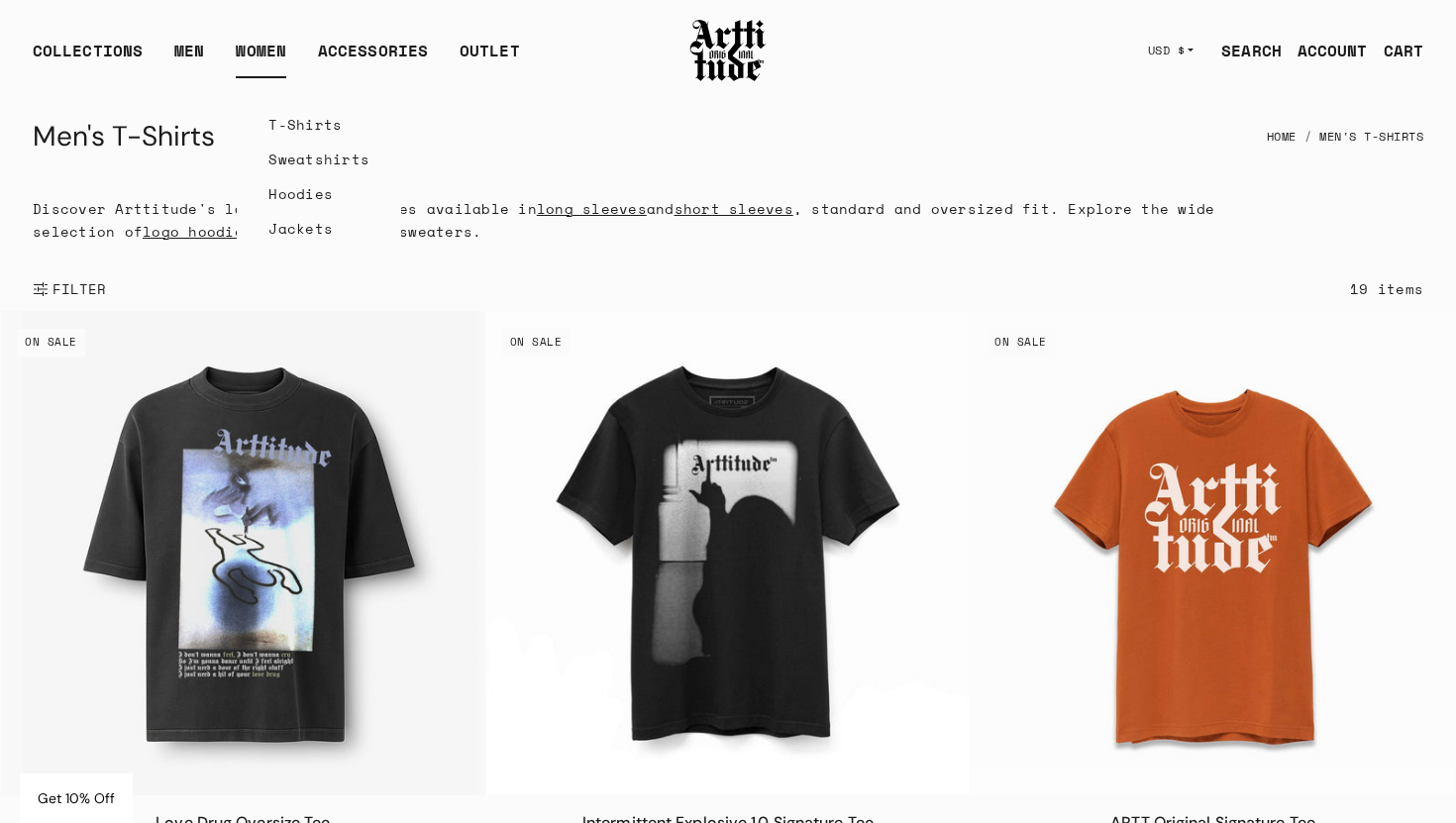 click on "WOMEN" at bounding box center (260, 58) 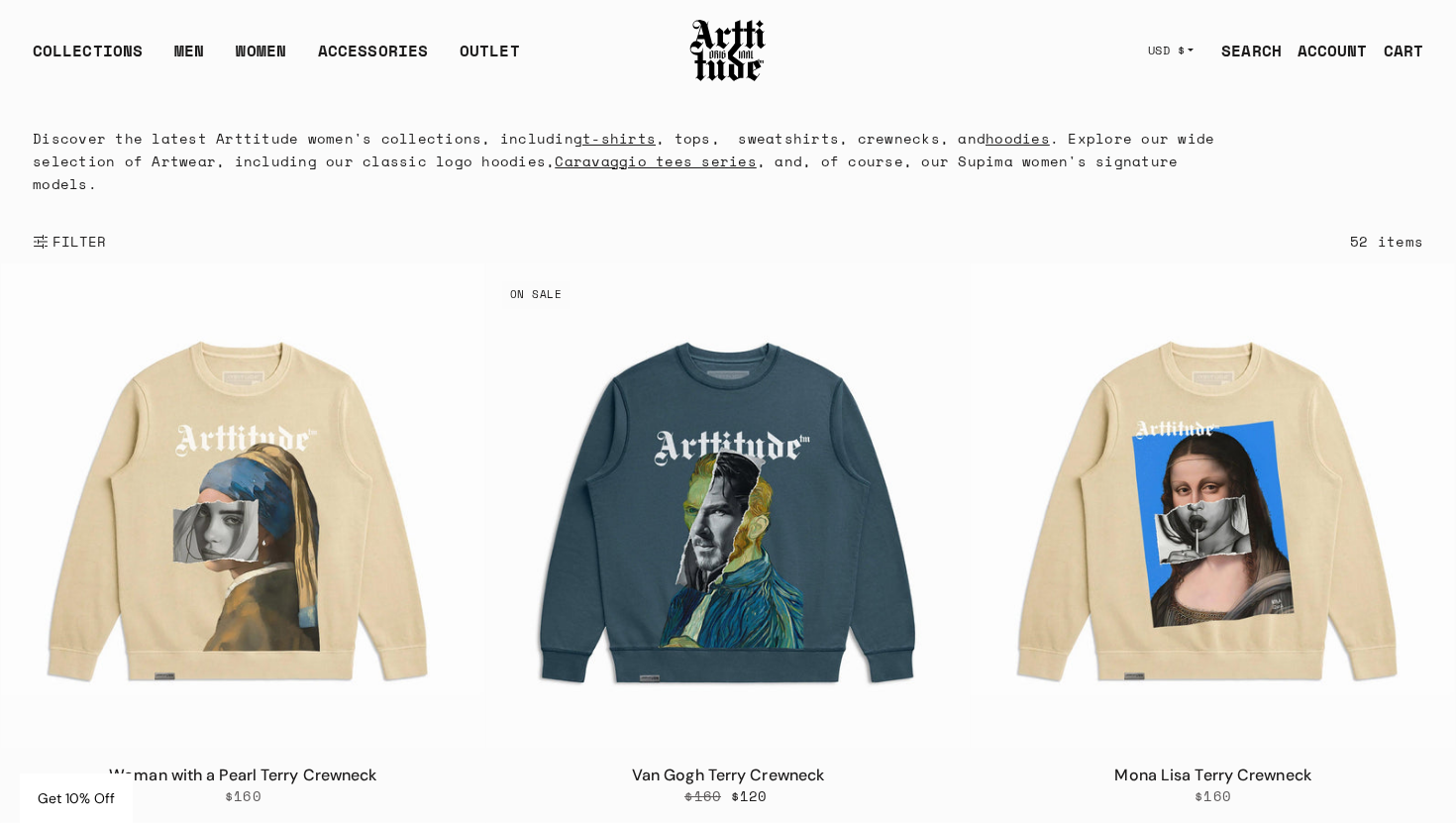 scroll, scrollTop: 0, scrollLeft: 0, axis: both 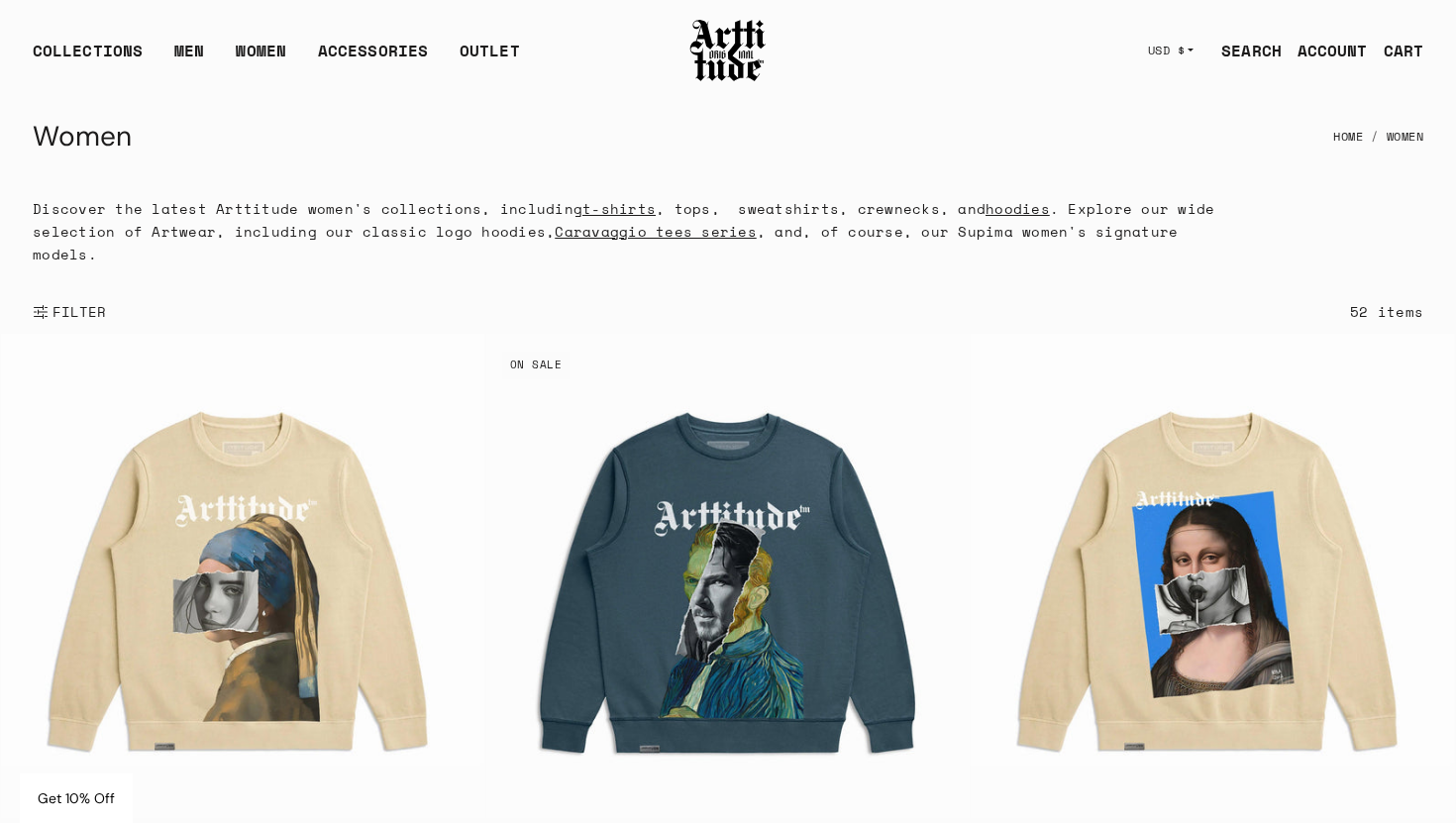 click on "FILTER" at bounding box center [77, 312] 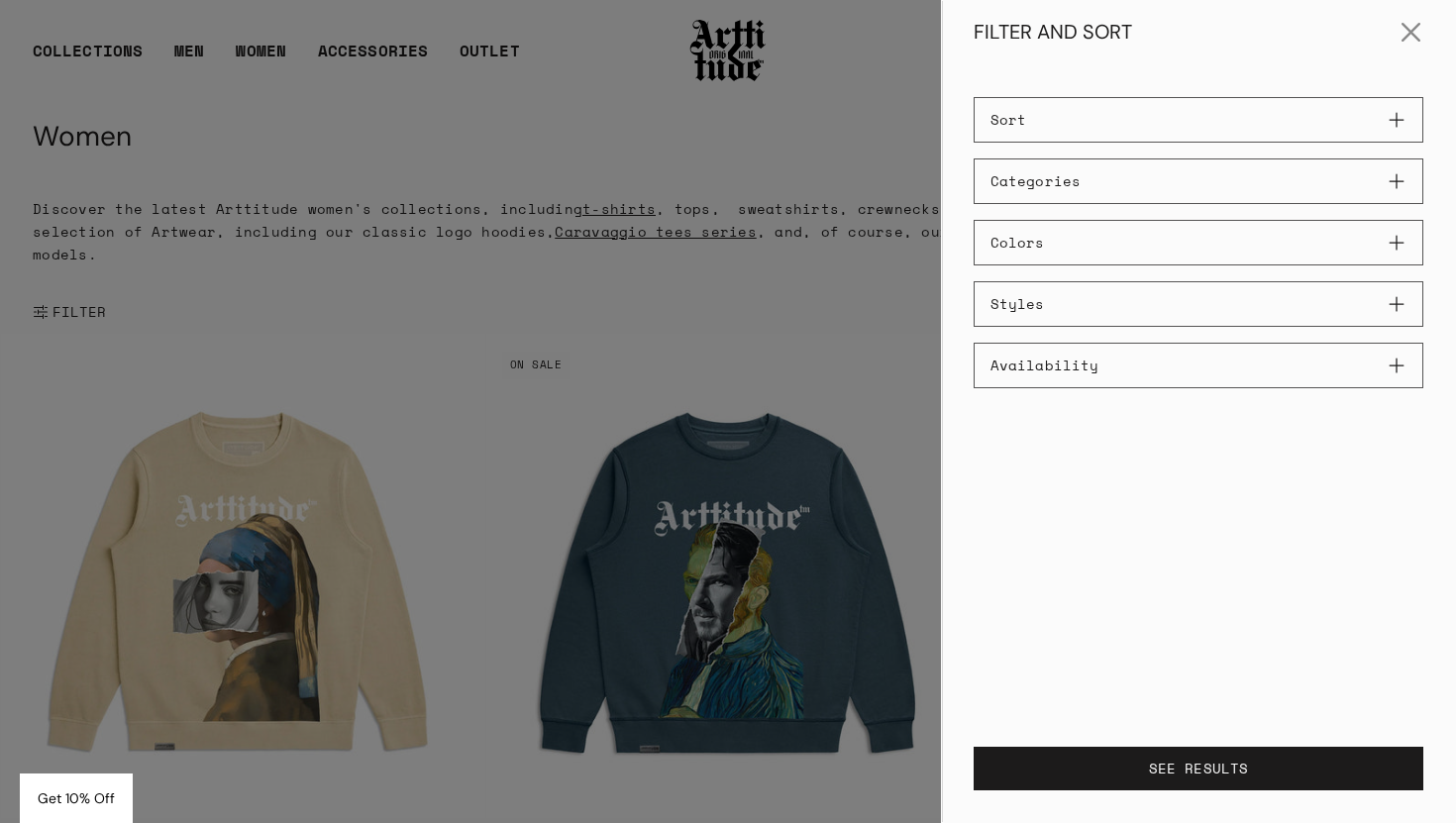 click on "Sort" at bounding box center (1198, 120) 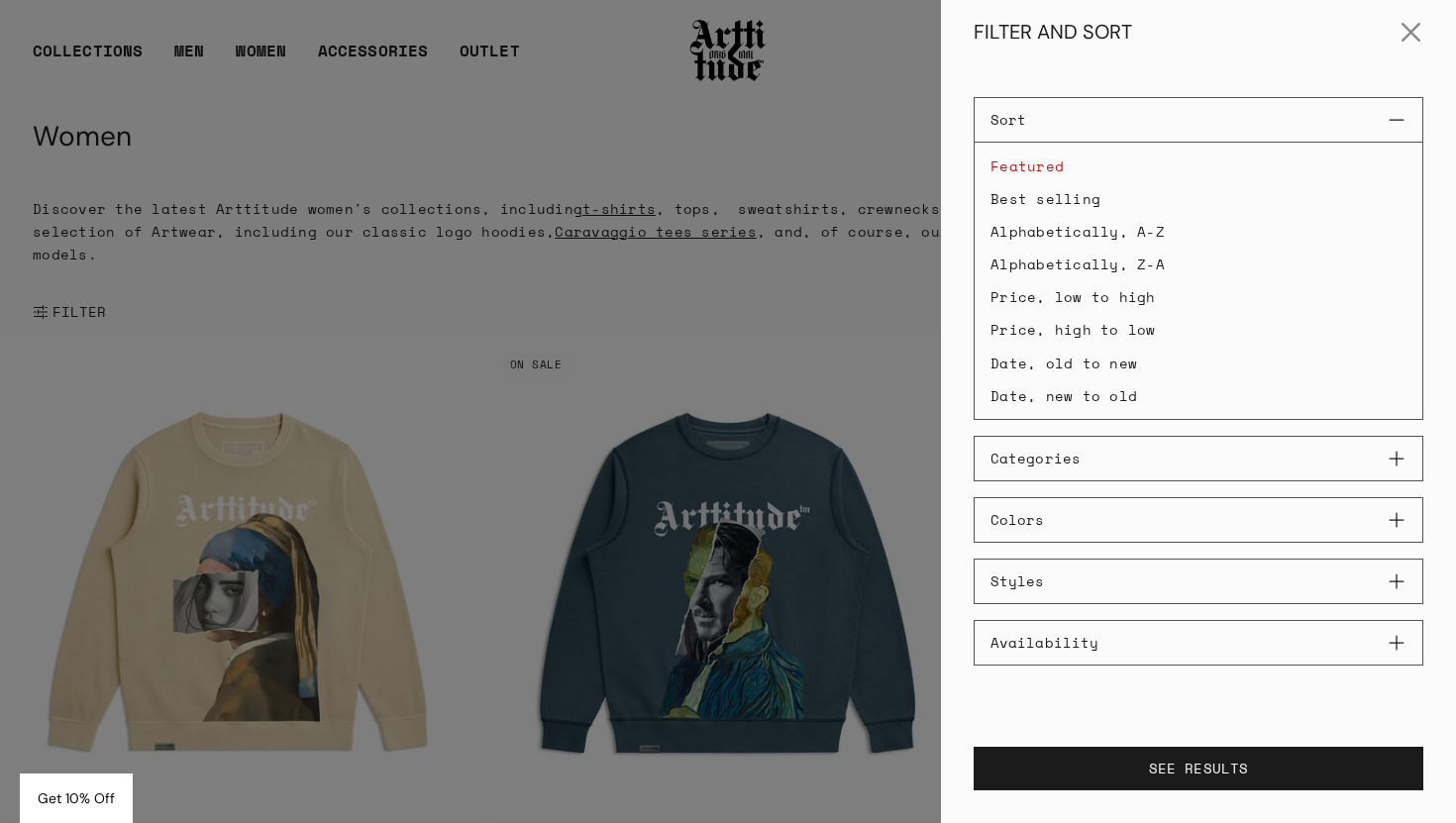 click on "Price, high to low" at bounding box center [1198, 329] 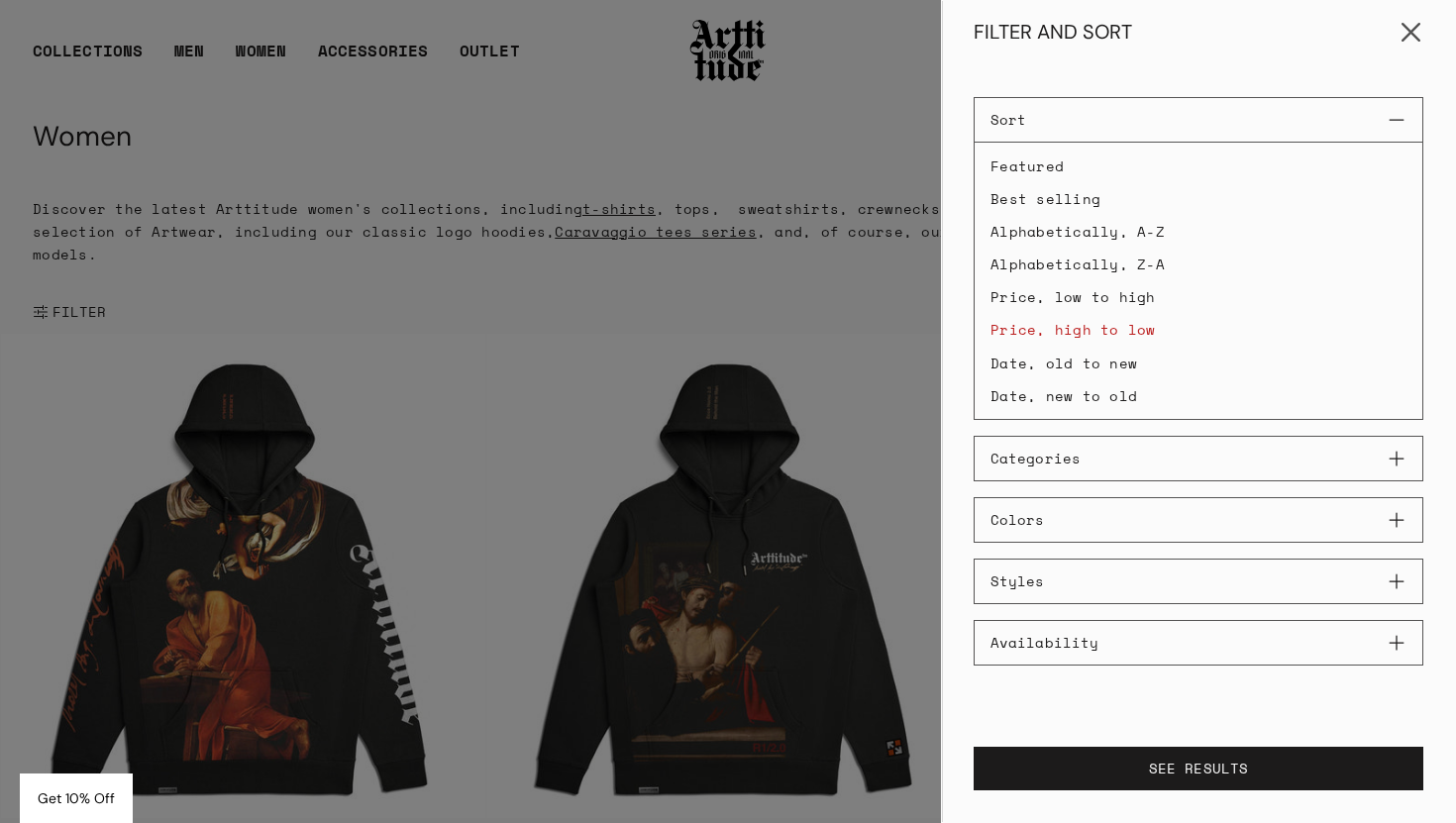 click at bounding box center [1411, 33] 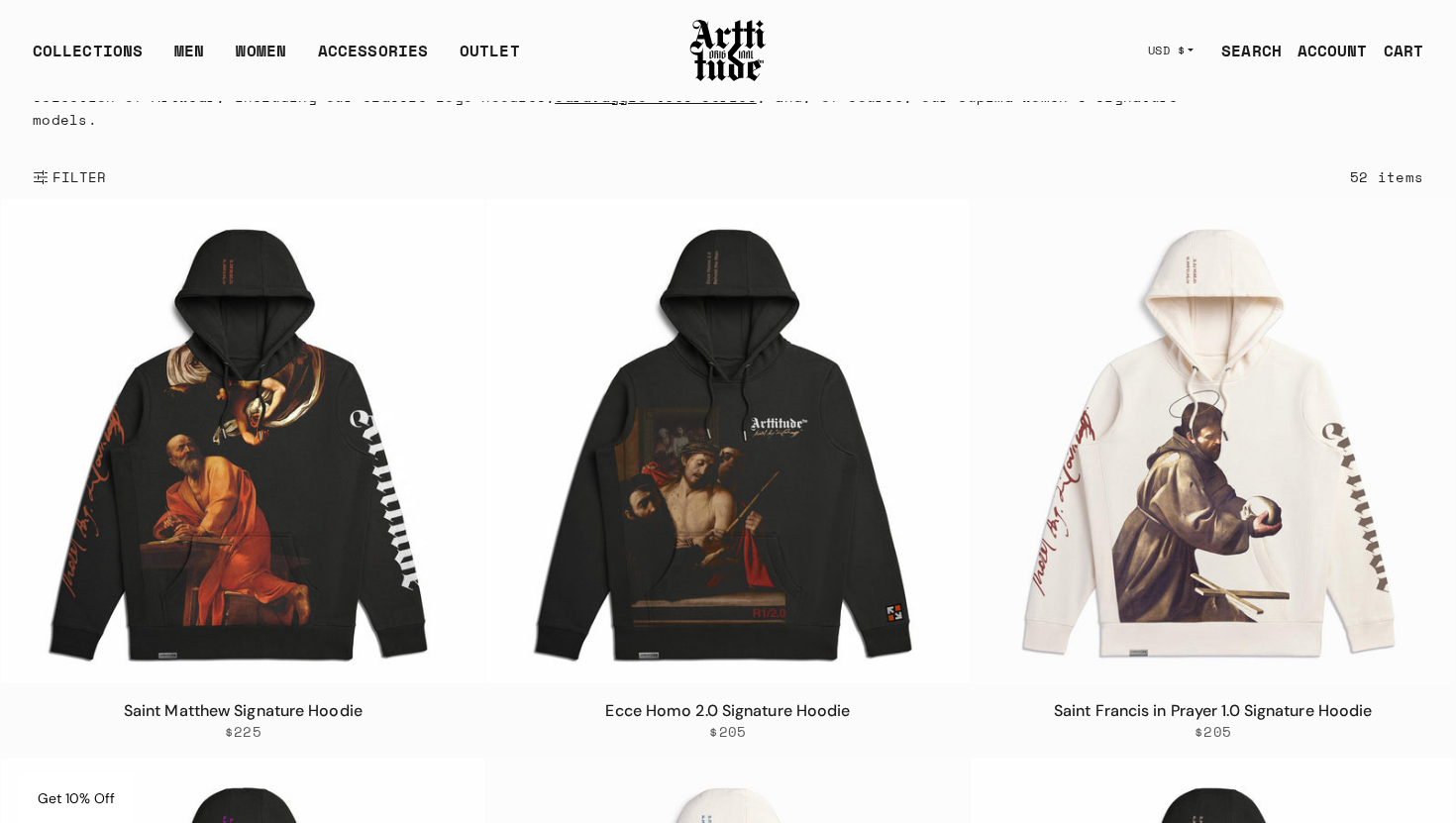 scroll, scrollTop: 0, scrollLeft: 0, axis: both 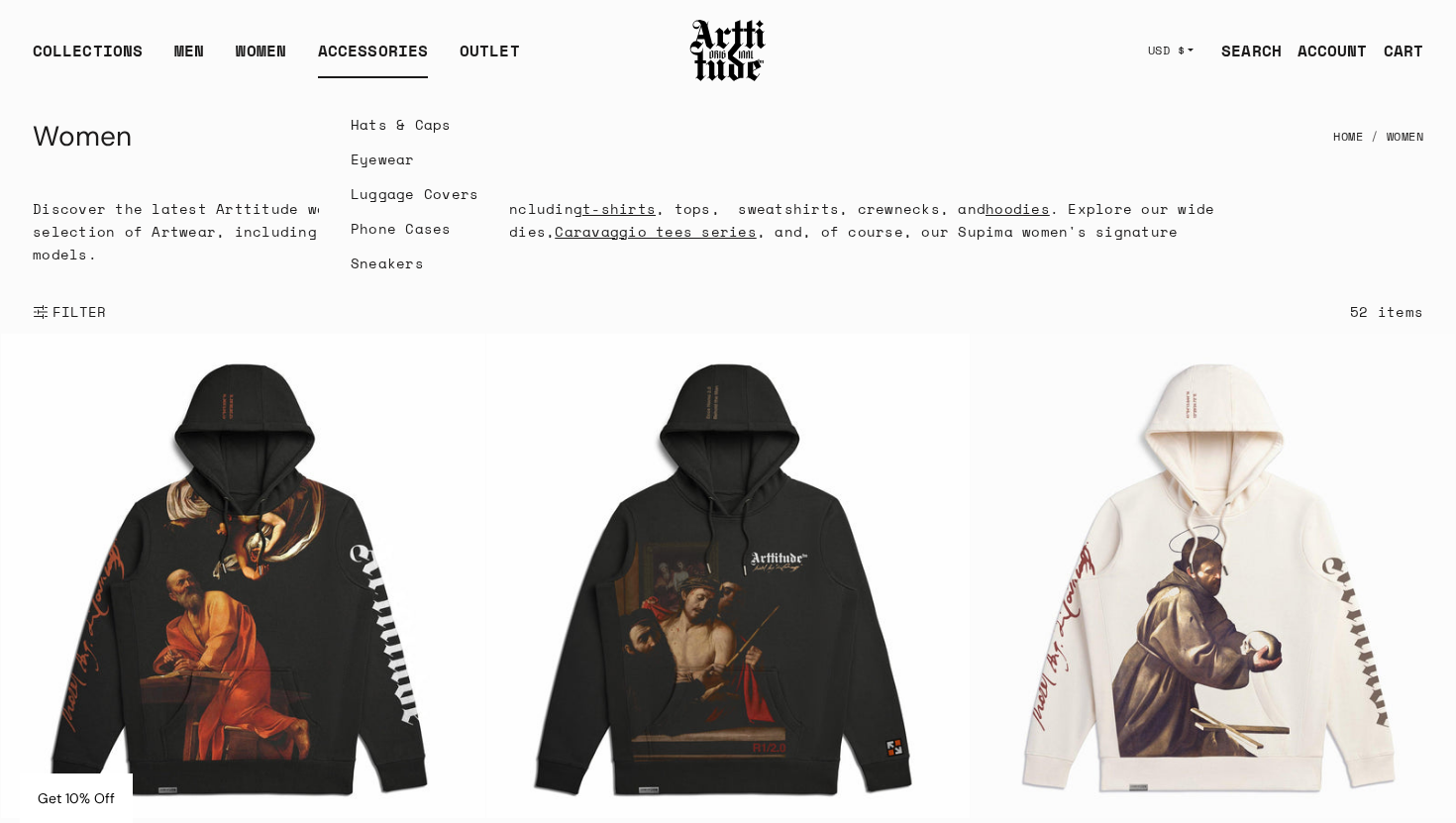 click on "ACCESSORIES" at bounding box center (372, 58) 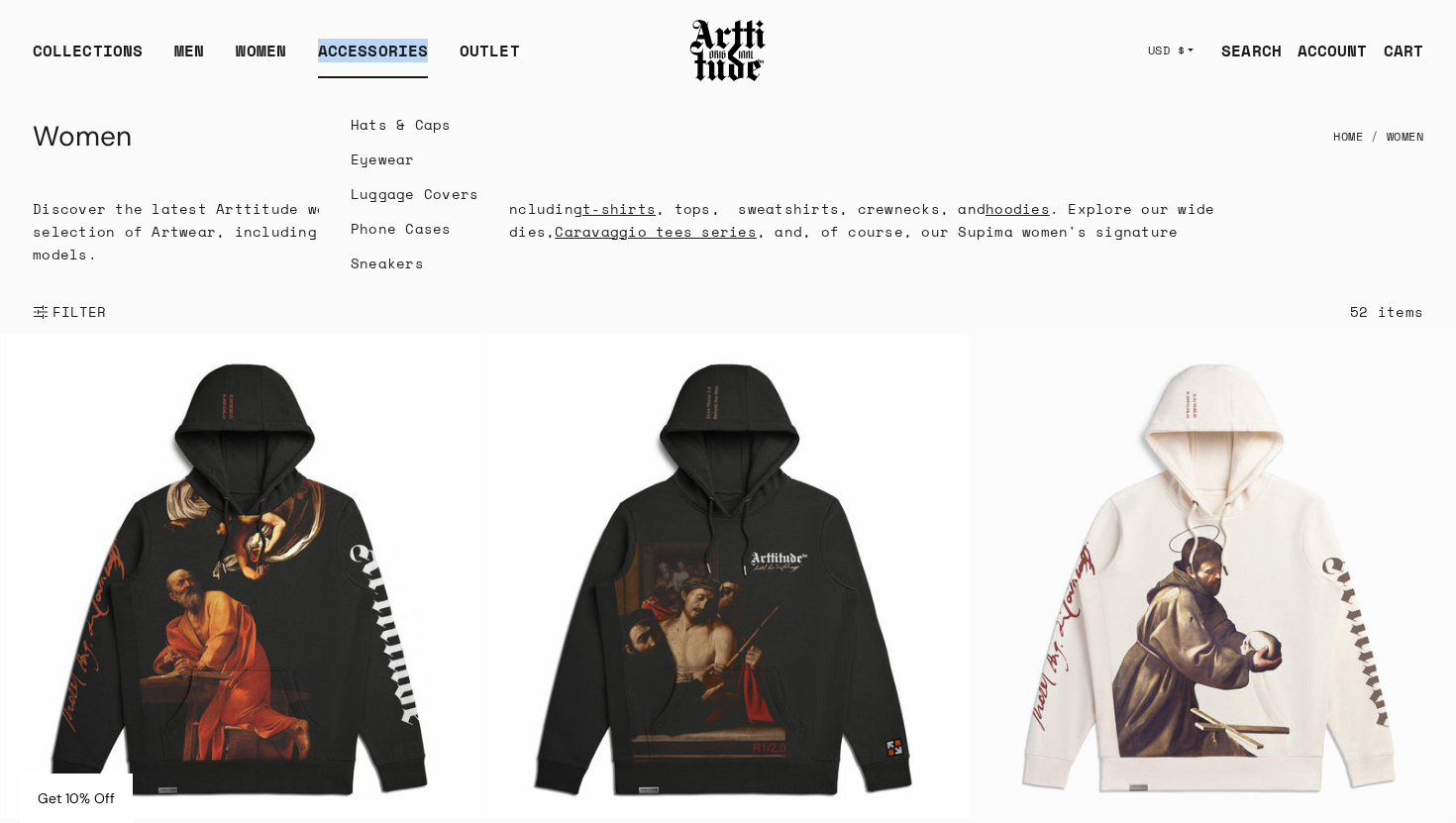 click on "ACCESSORIES" at bounding box center (372, 58) 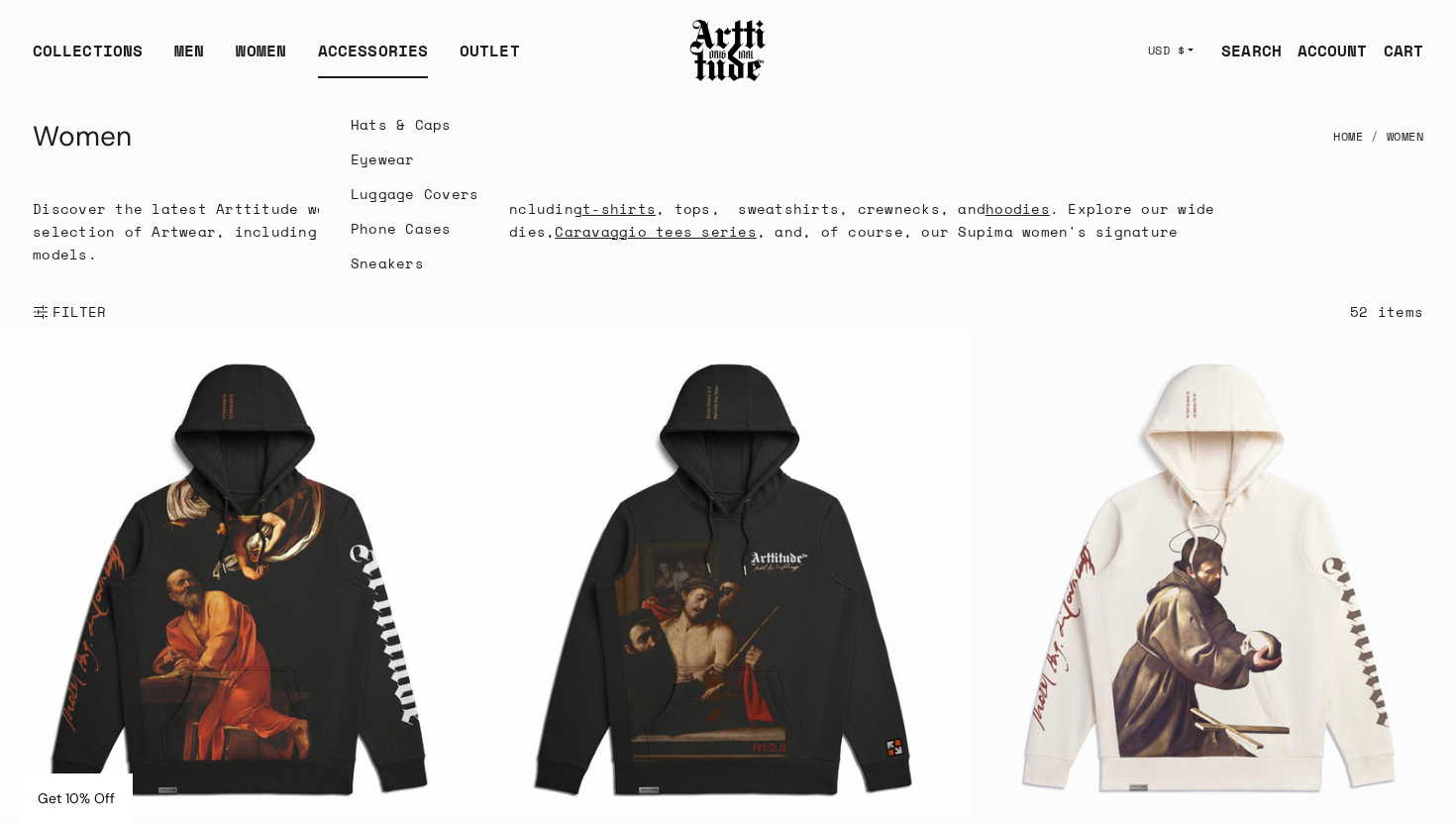 click on "Sneakers" at bounding box center [415, 262] 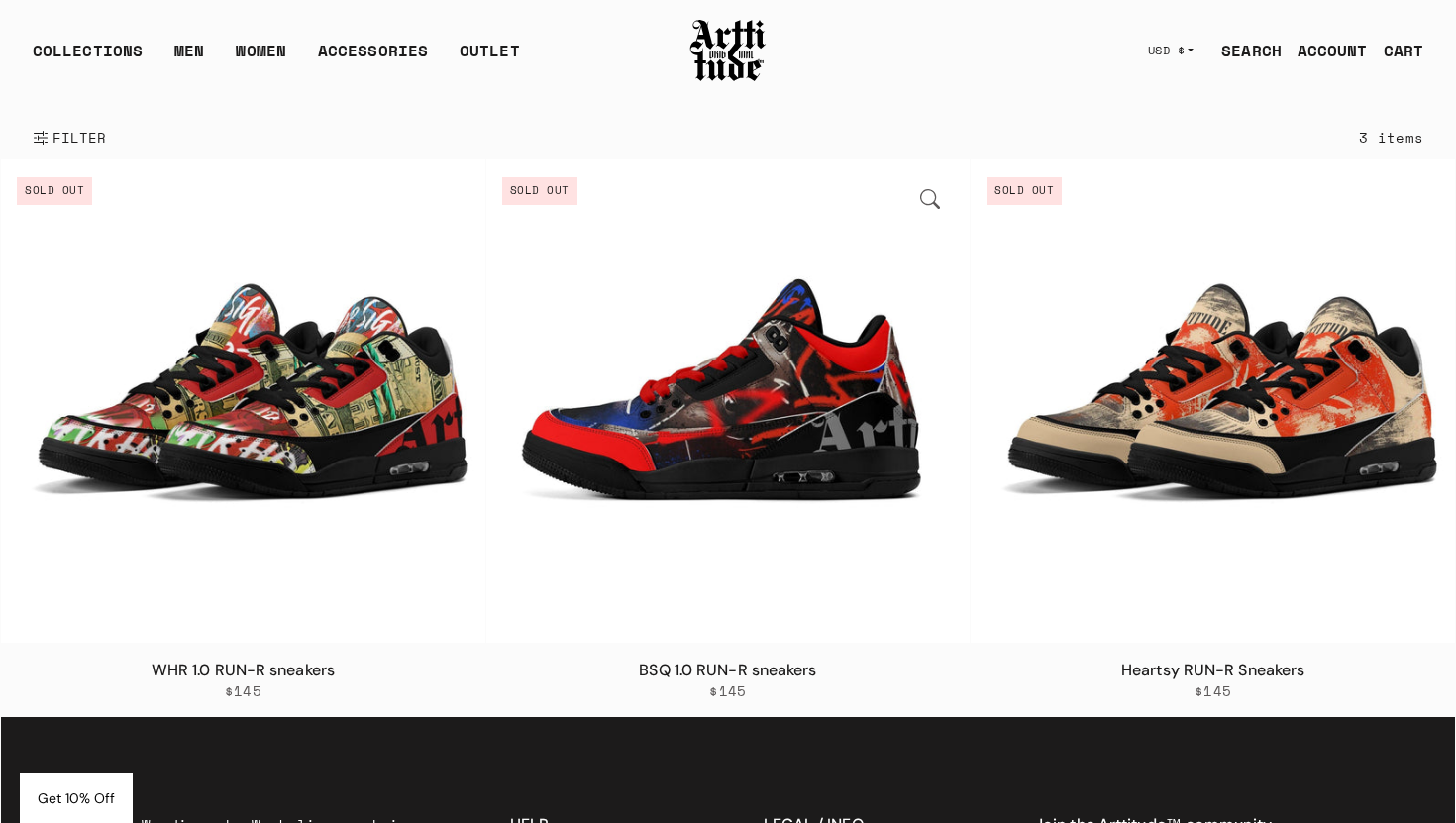 scroll, scrollTop: 0, scrollLeft: 0, axis: both 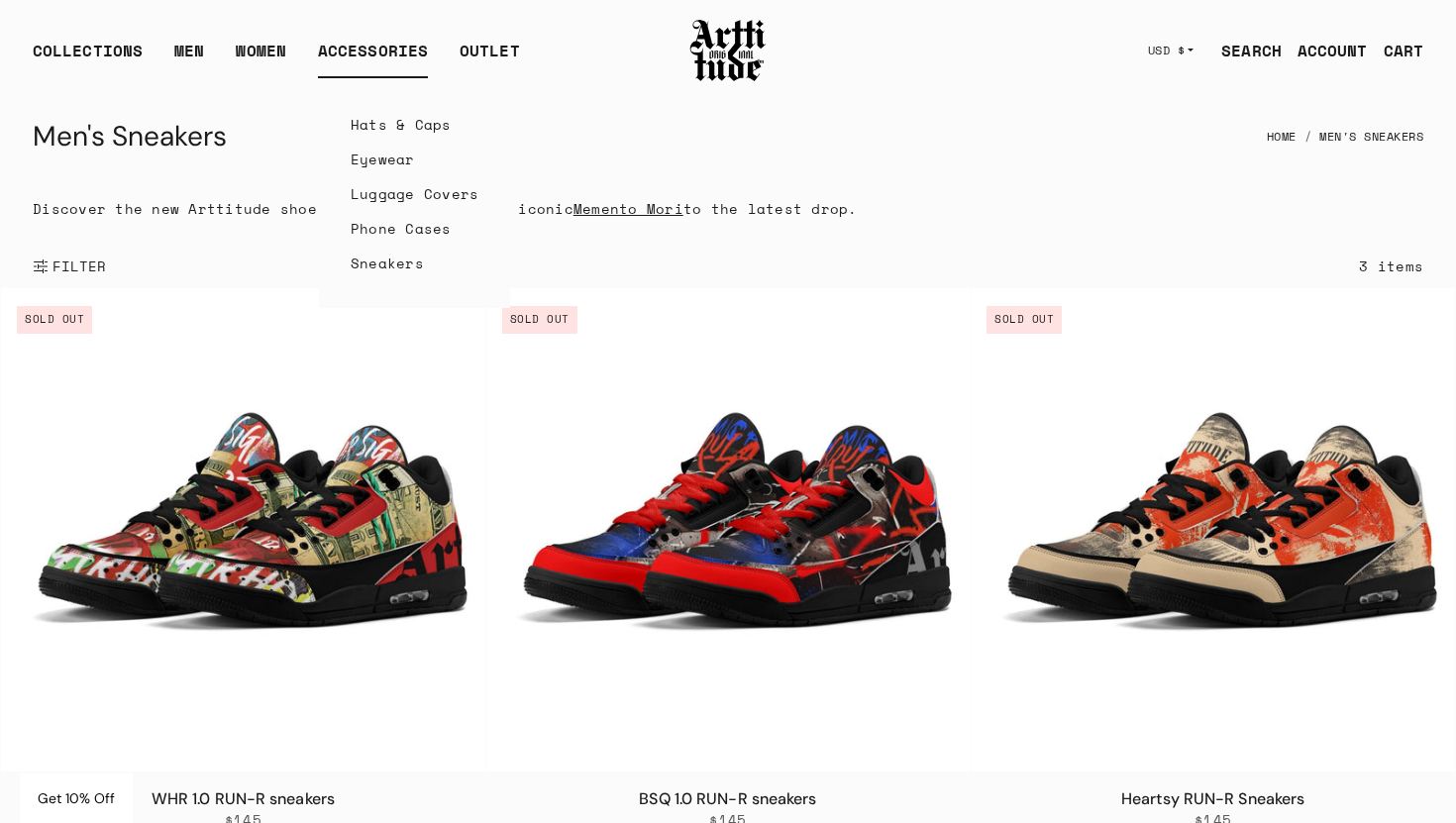 click on "Hats & Caps" at bounding box center (415, 124) 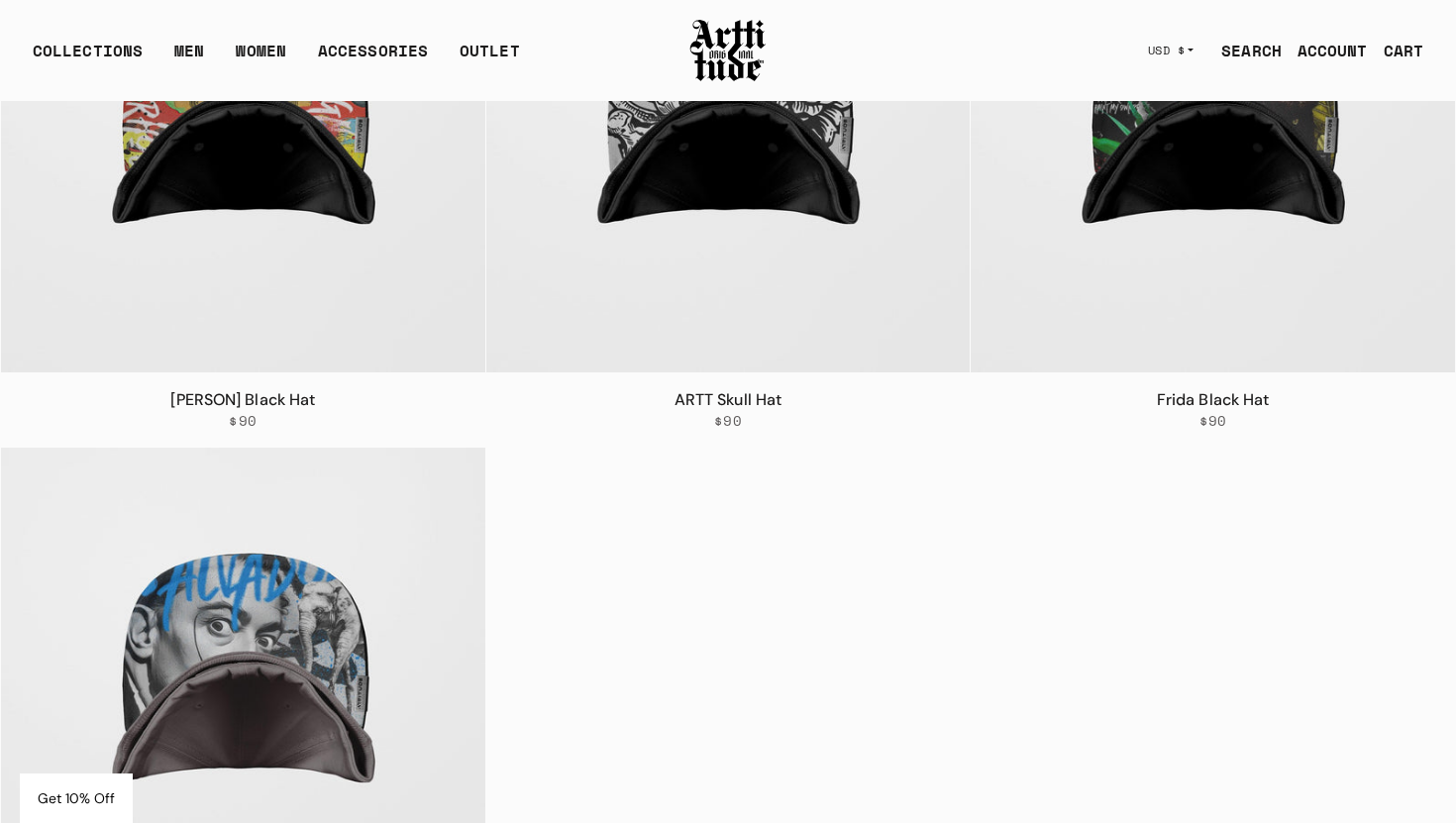 scroll, scrollTop: 0, scrollLeft: 0, axis: both 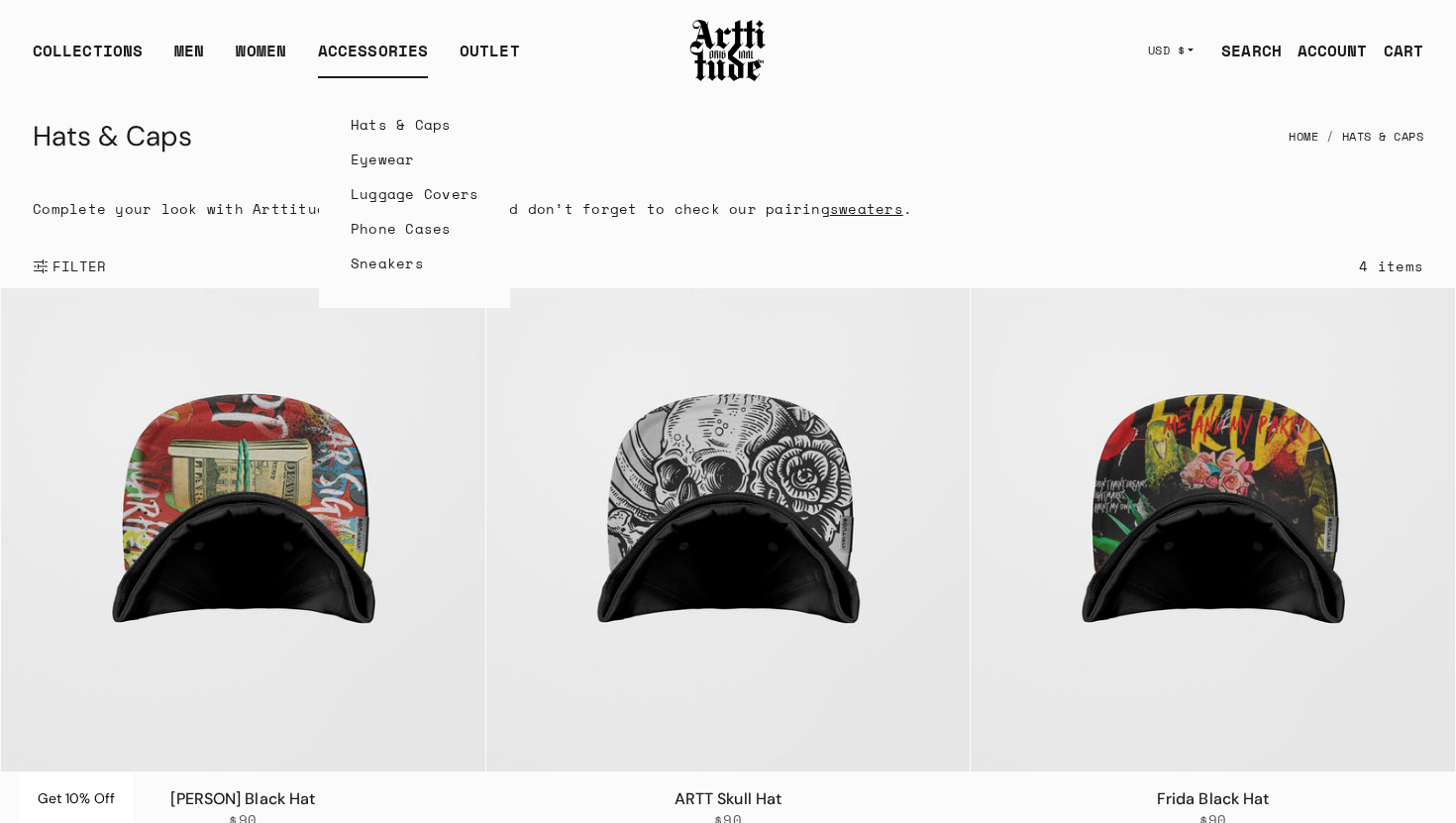 click on "Eyewear" at bounding box center (415, 158) 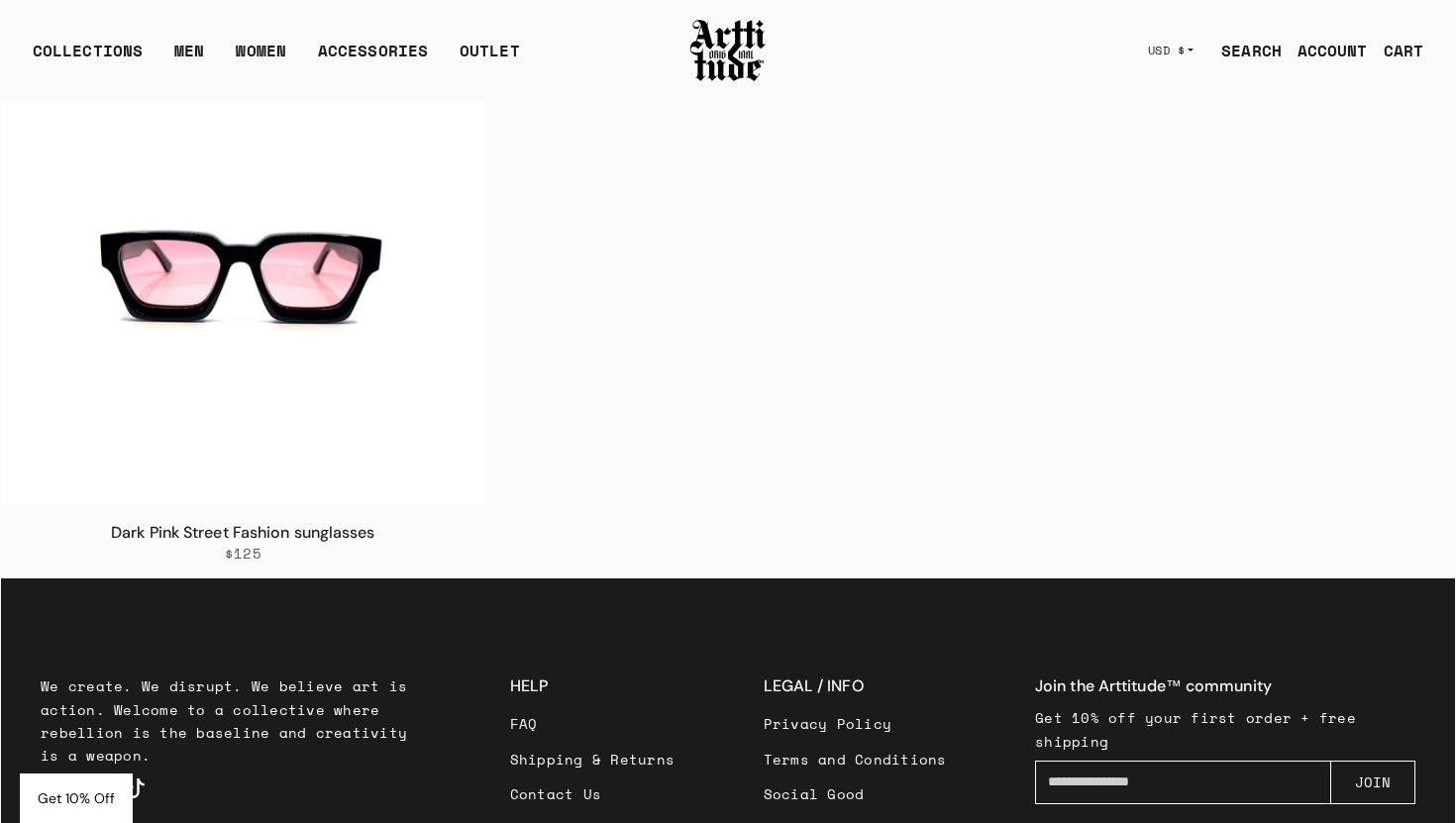 scroll, scrollTop: 0, scrollLeft: 0, axis: both 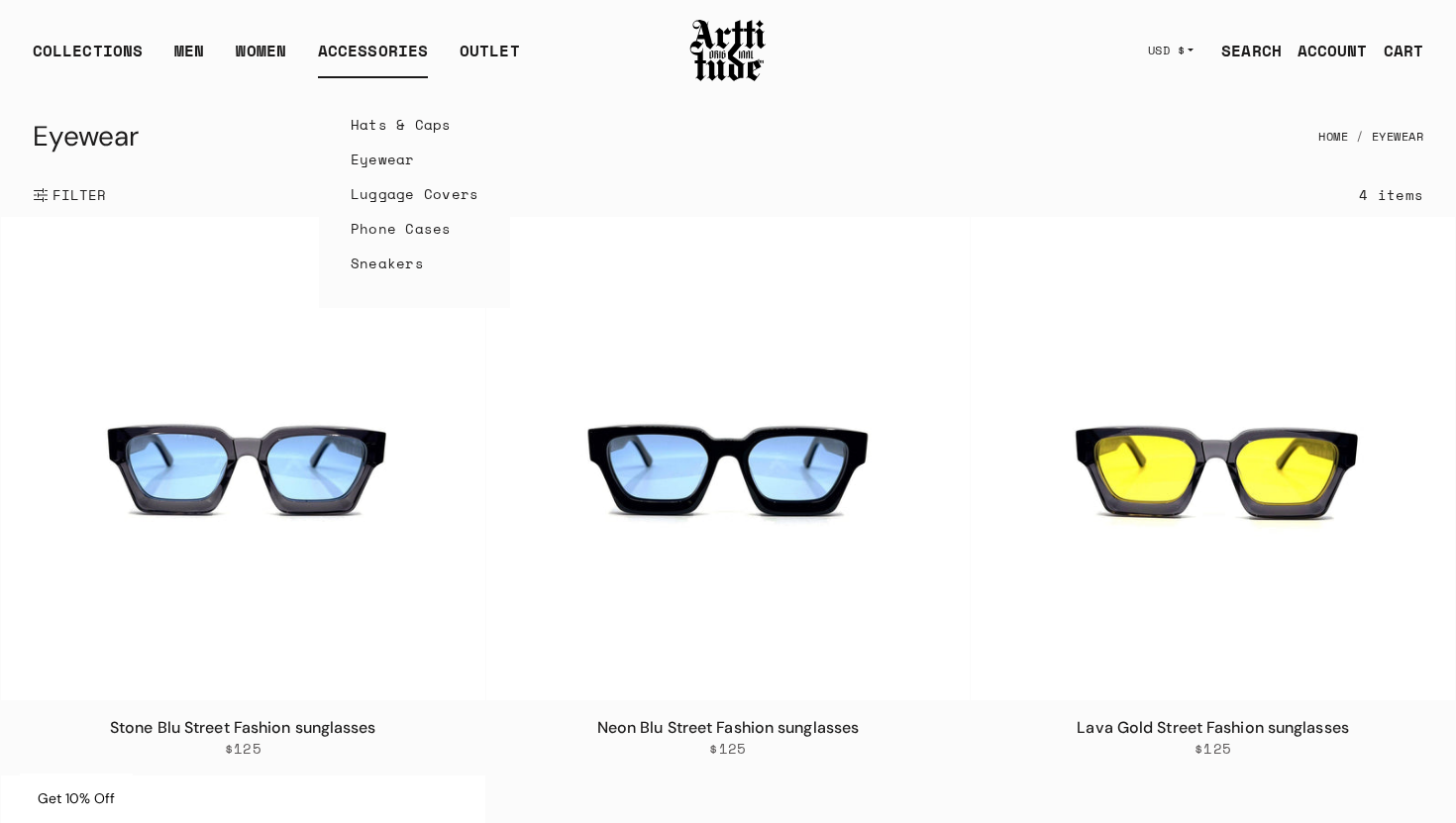 click on "Luggage Covers" at bounding box center (415, 193) 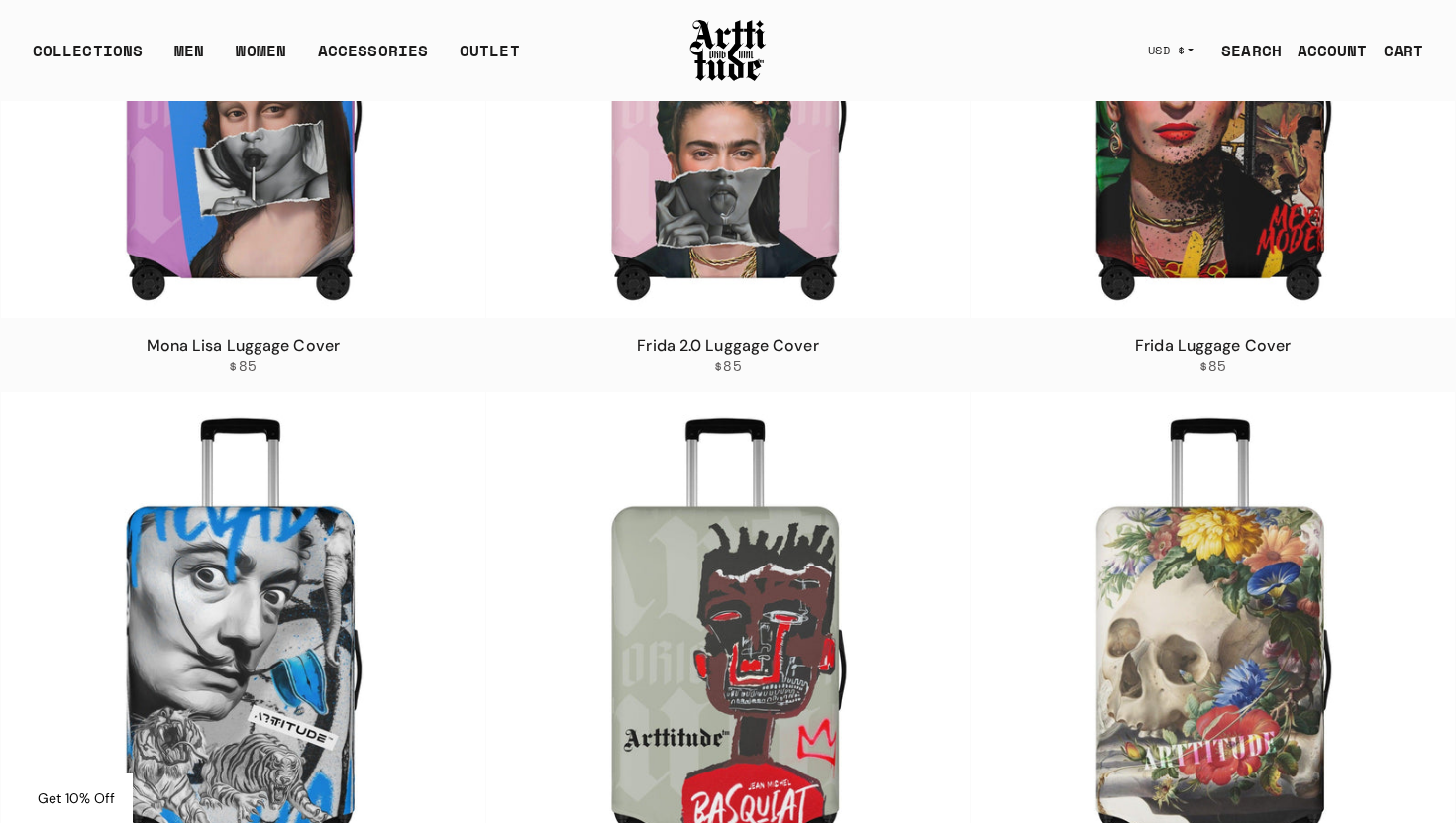 scroll, scrollTop: 0, scrollLeft: 0, axis: both 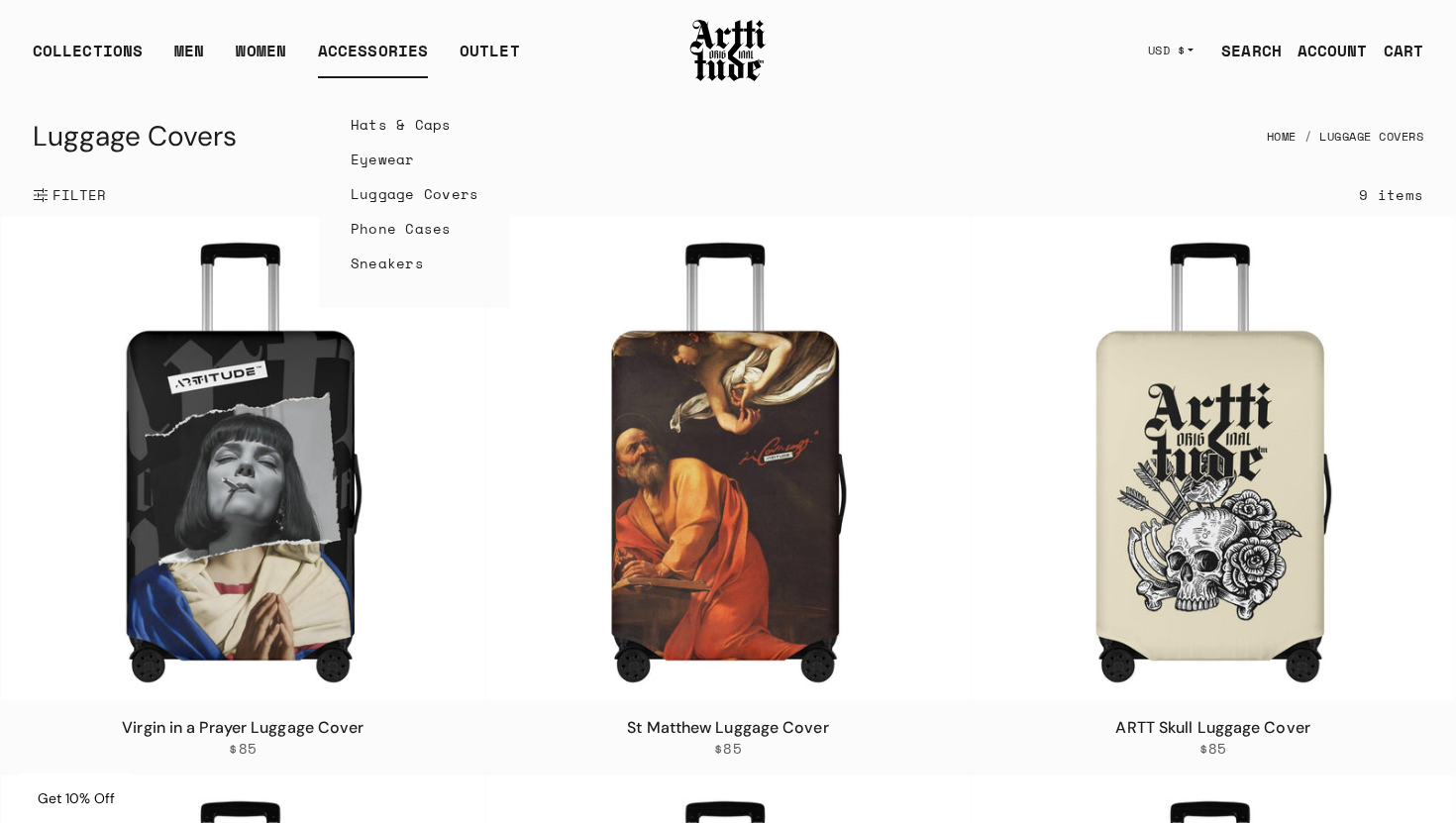 click on "Phone Cases" at bounding box center (415, 228) 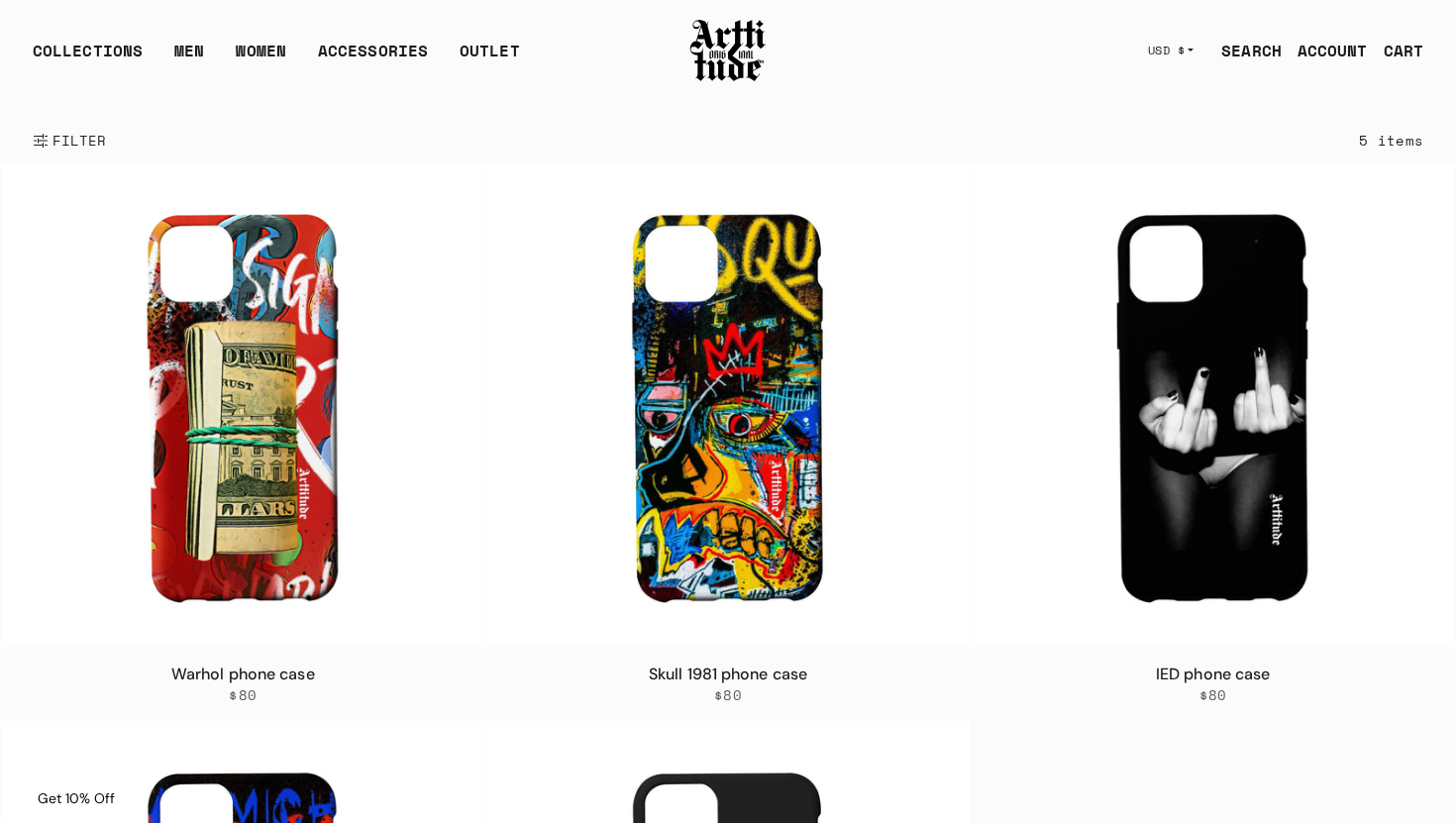 scroll, scrollTop: 0, scrollLeft: 0, axis: both 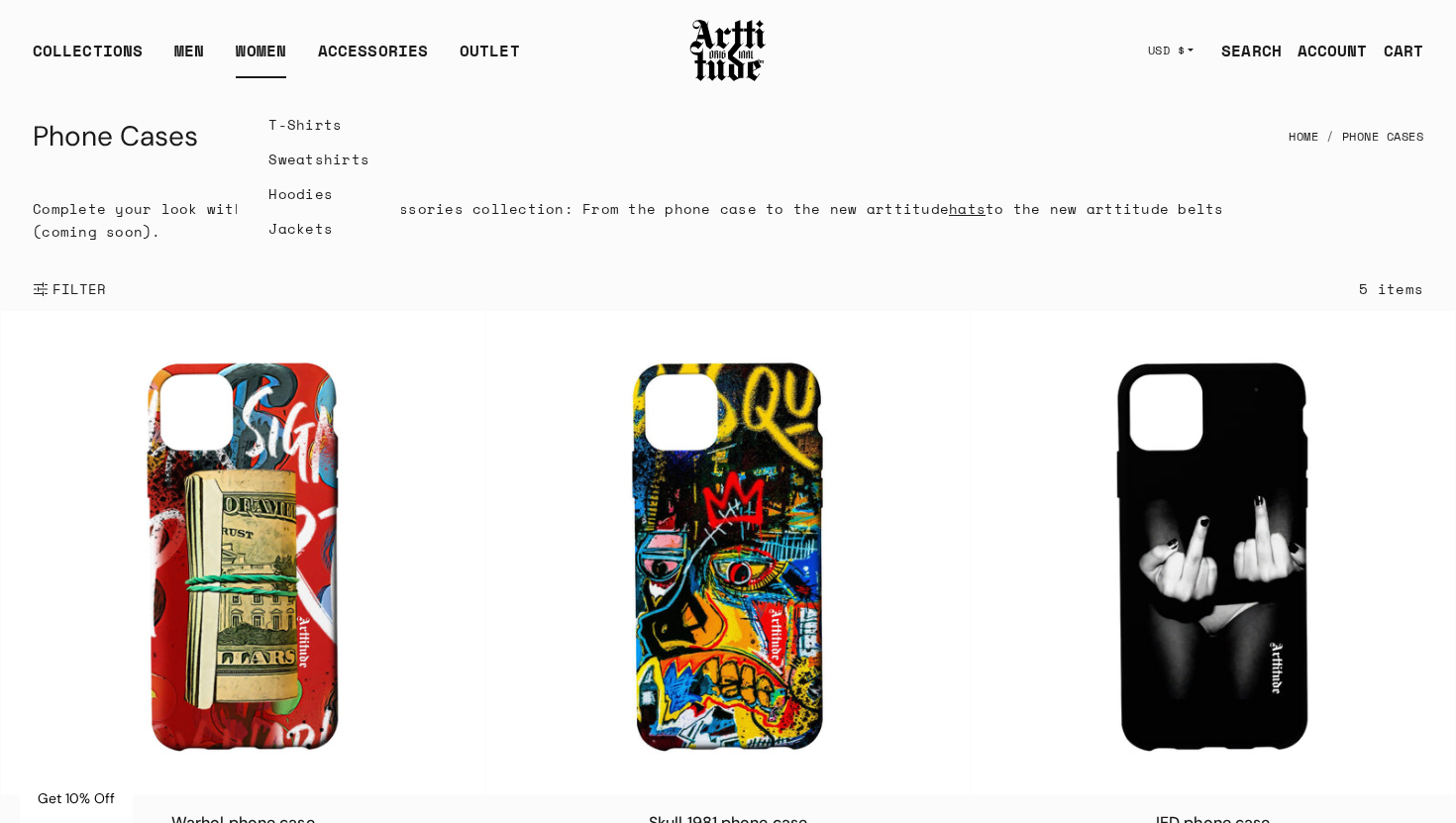 click on "WOMEN" at bounding box center [260, 58] 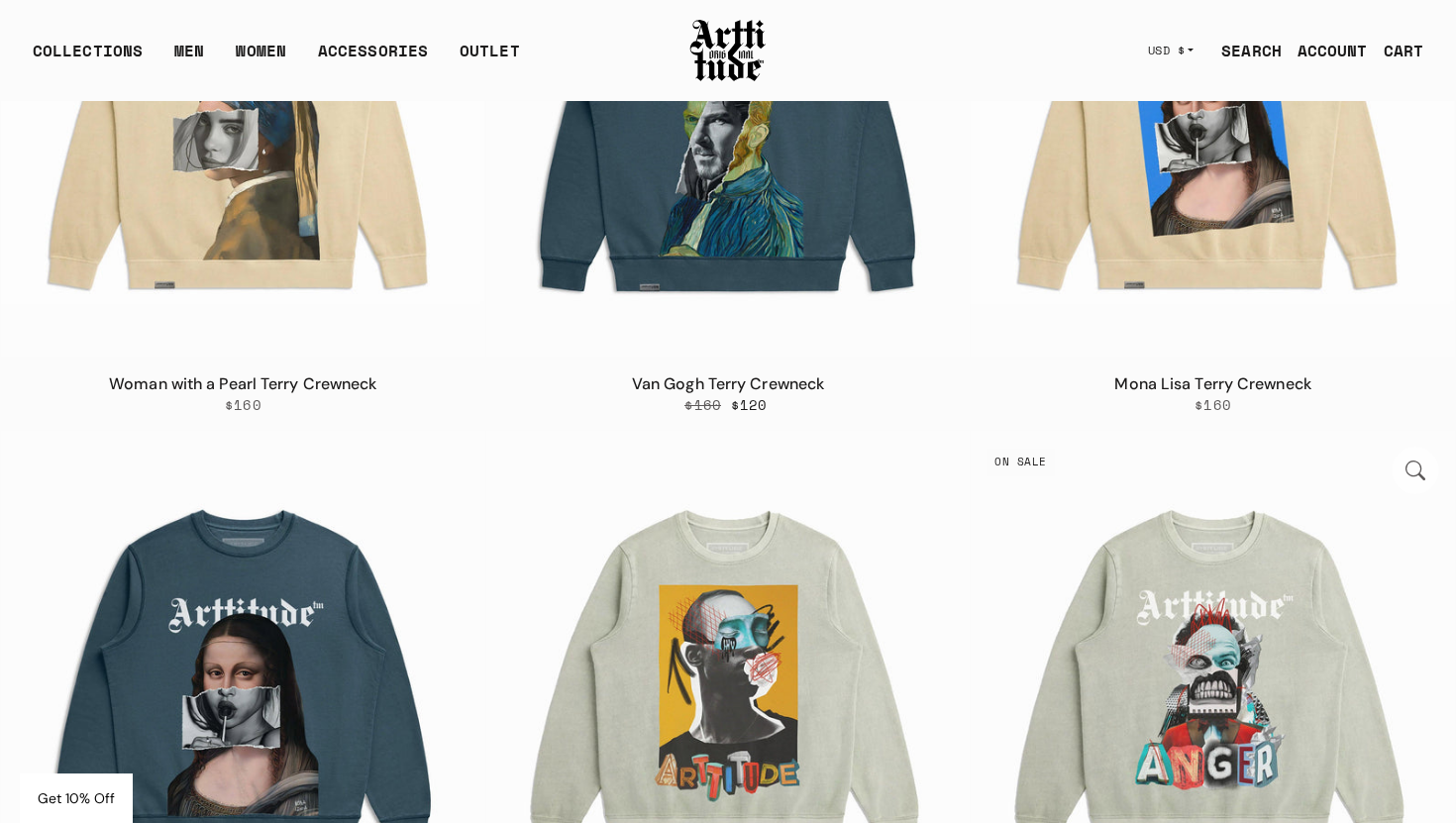 scroll, scrollTop: 0, scrollLeft: 0, axis: both 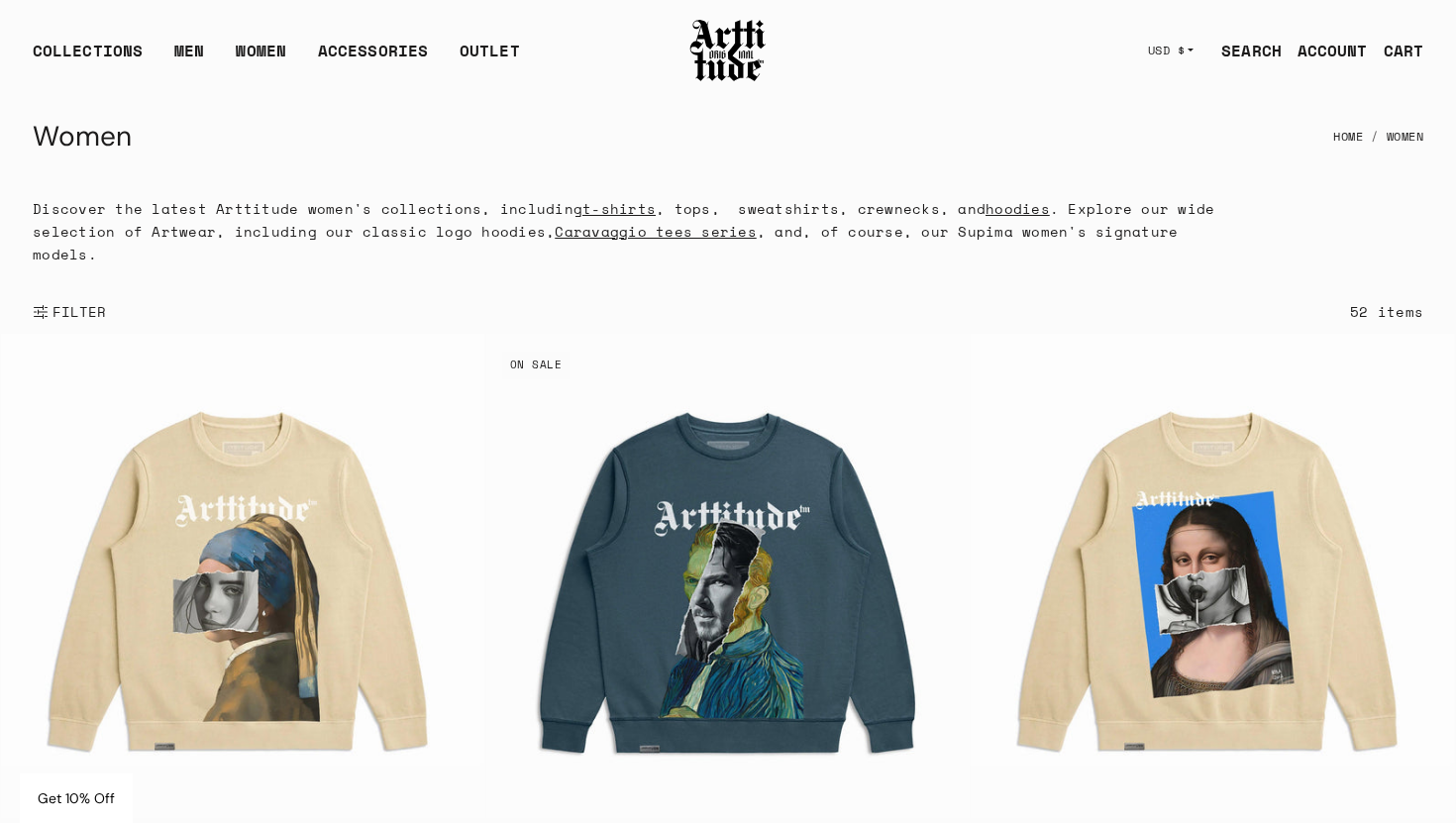 click on "FILTER" at bounding box center [77, 312] 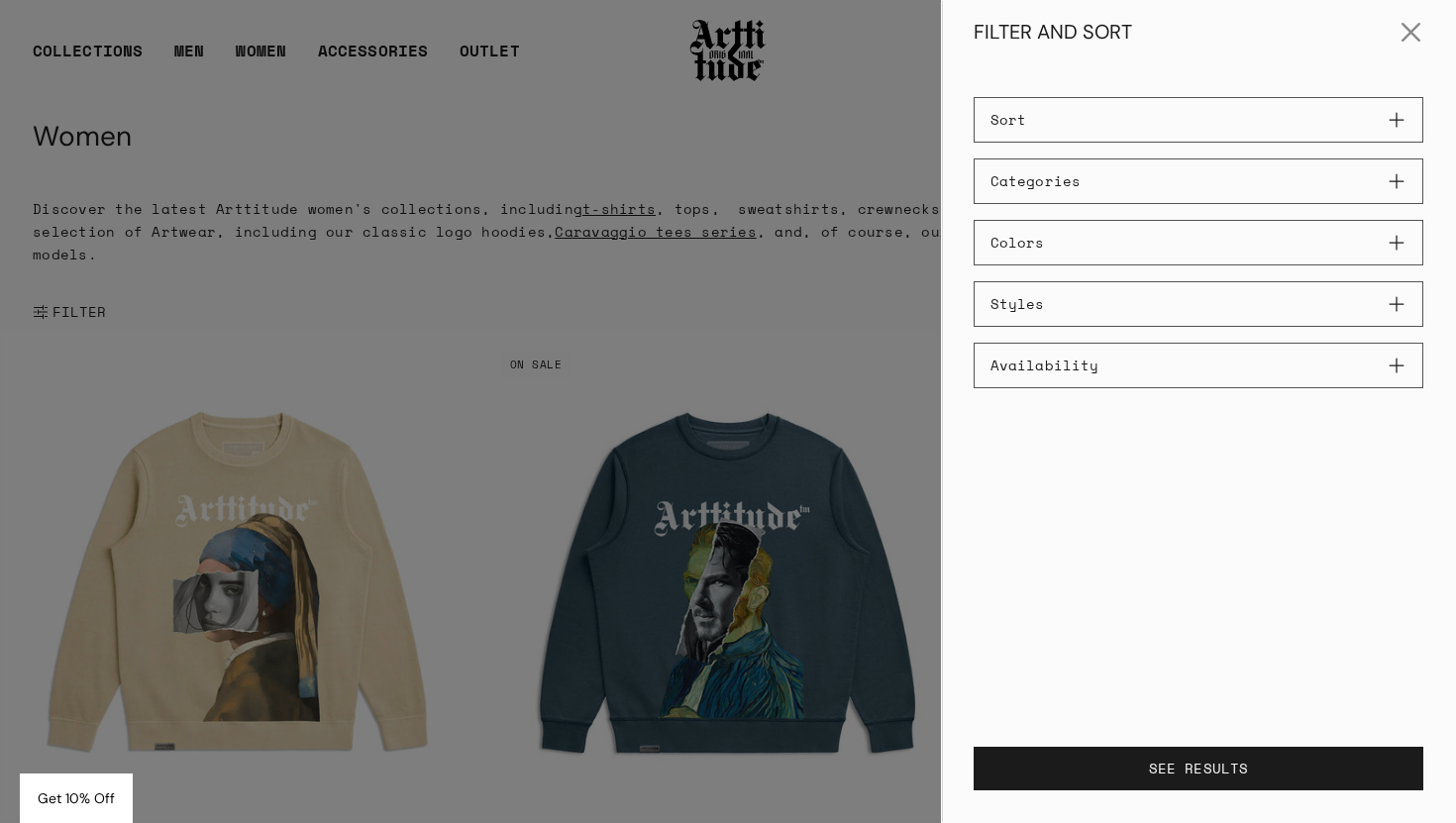 click on "Sort" at bounding box center [1198, 120] 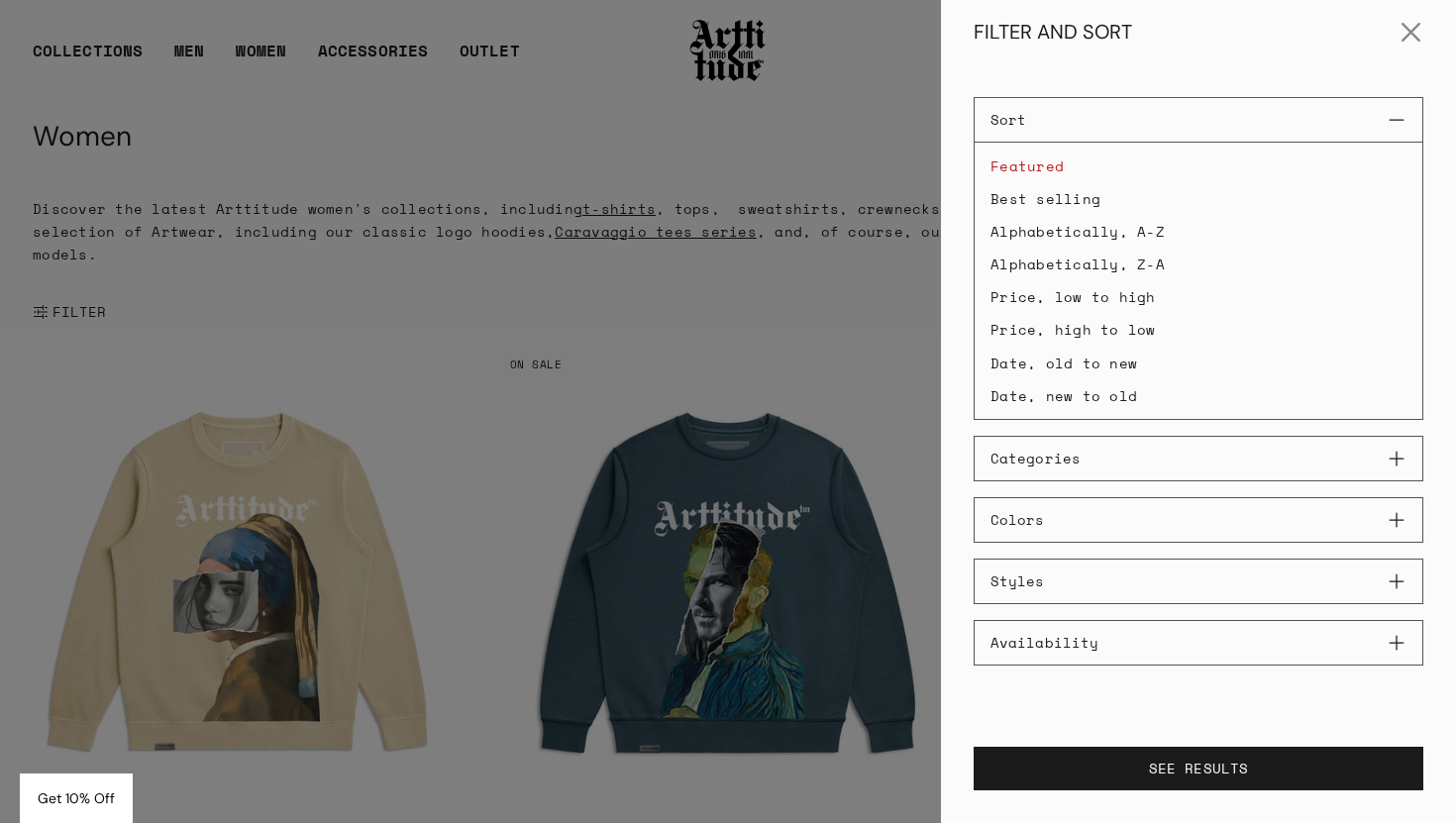 click on "Price, high to low" at bounding box center [1198, 329] 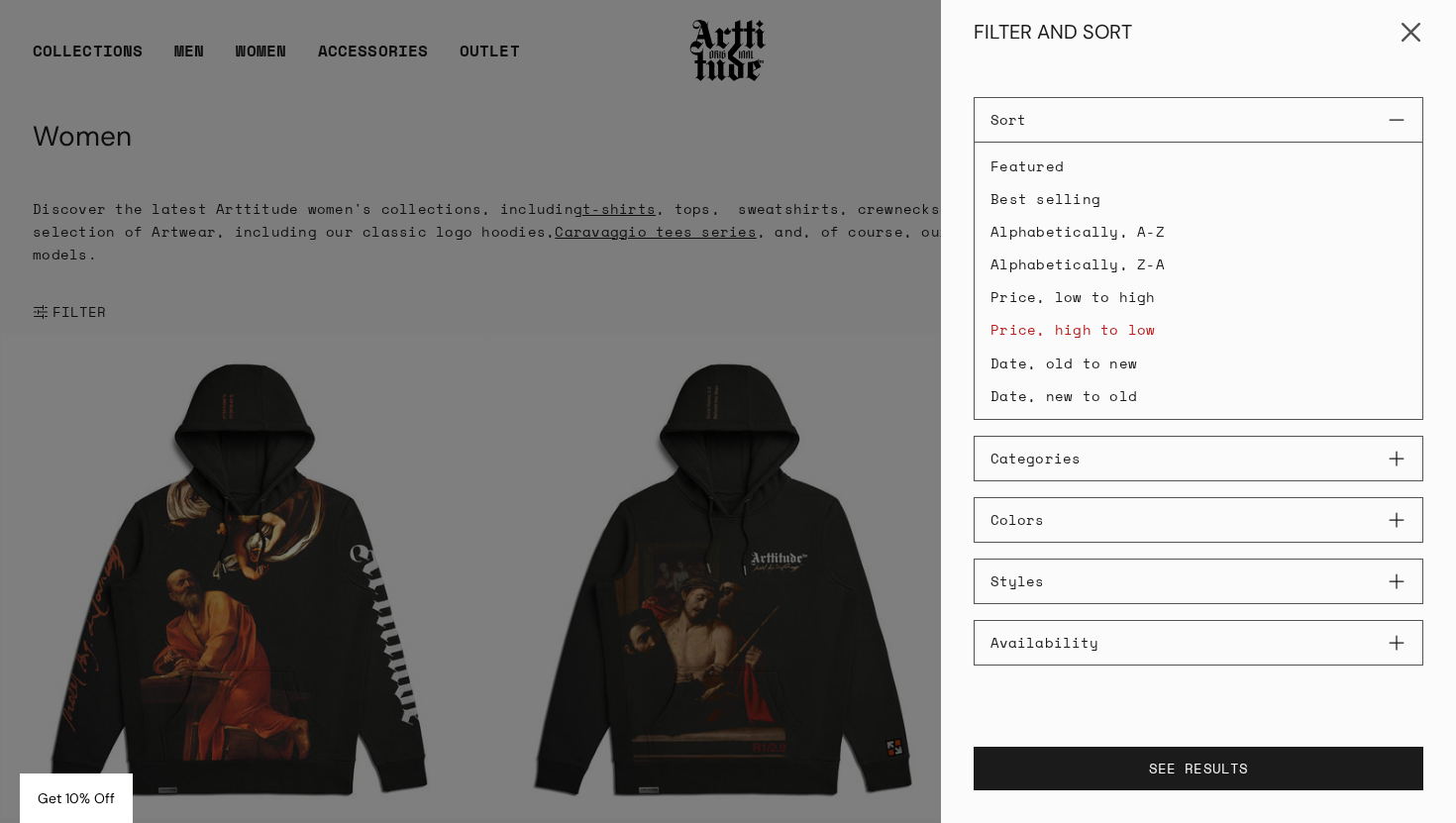 click at bounding box center [1411, 33] 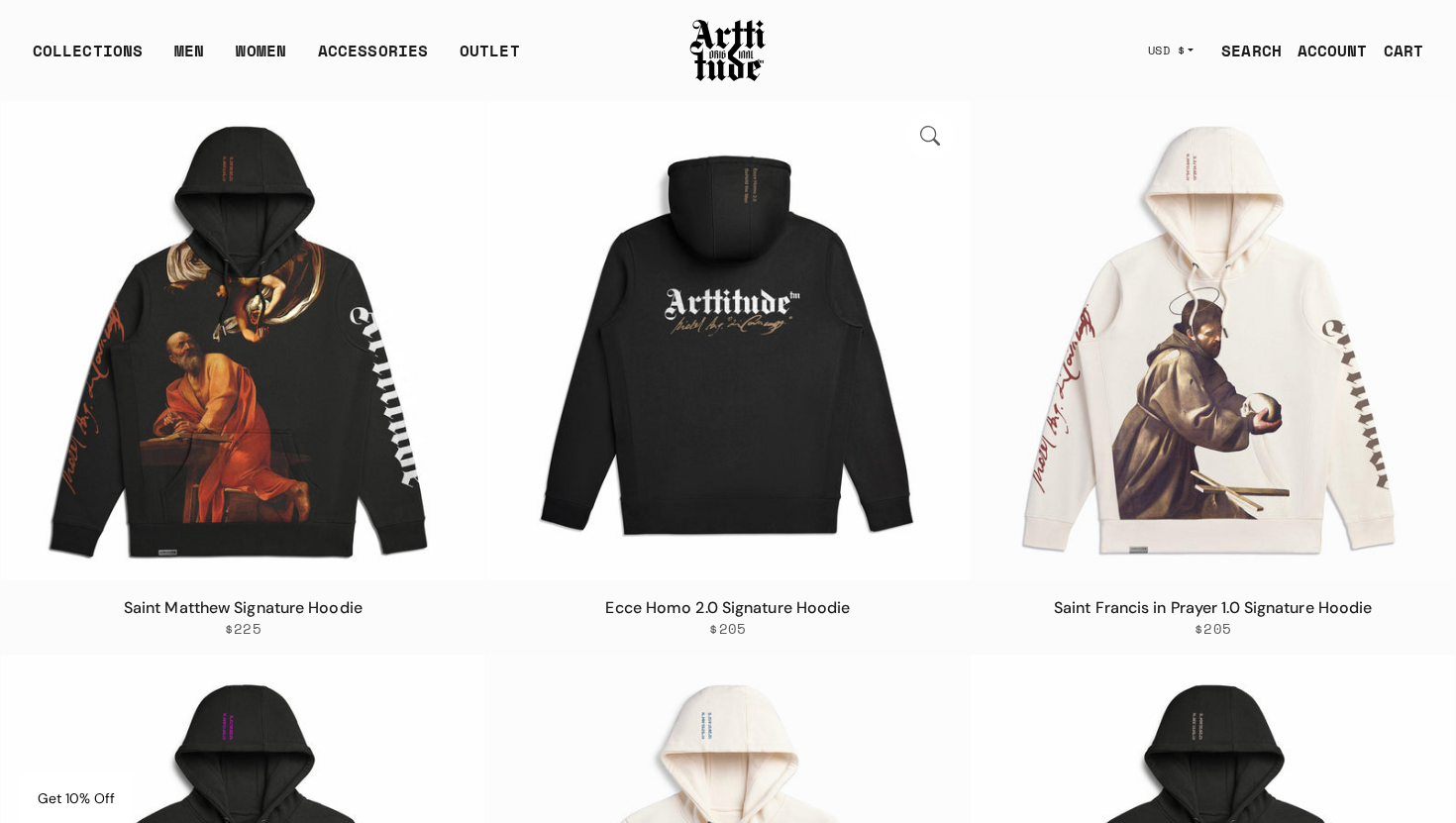 scroll, scrollTop: 0, scrollLeft: 0, axis: both 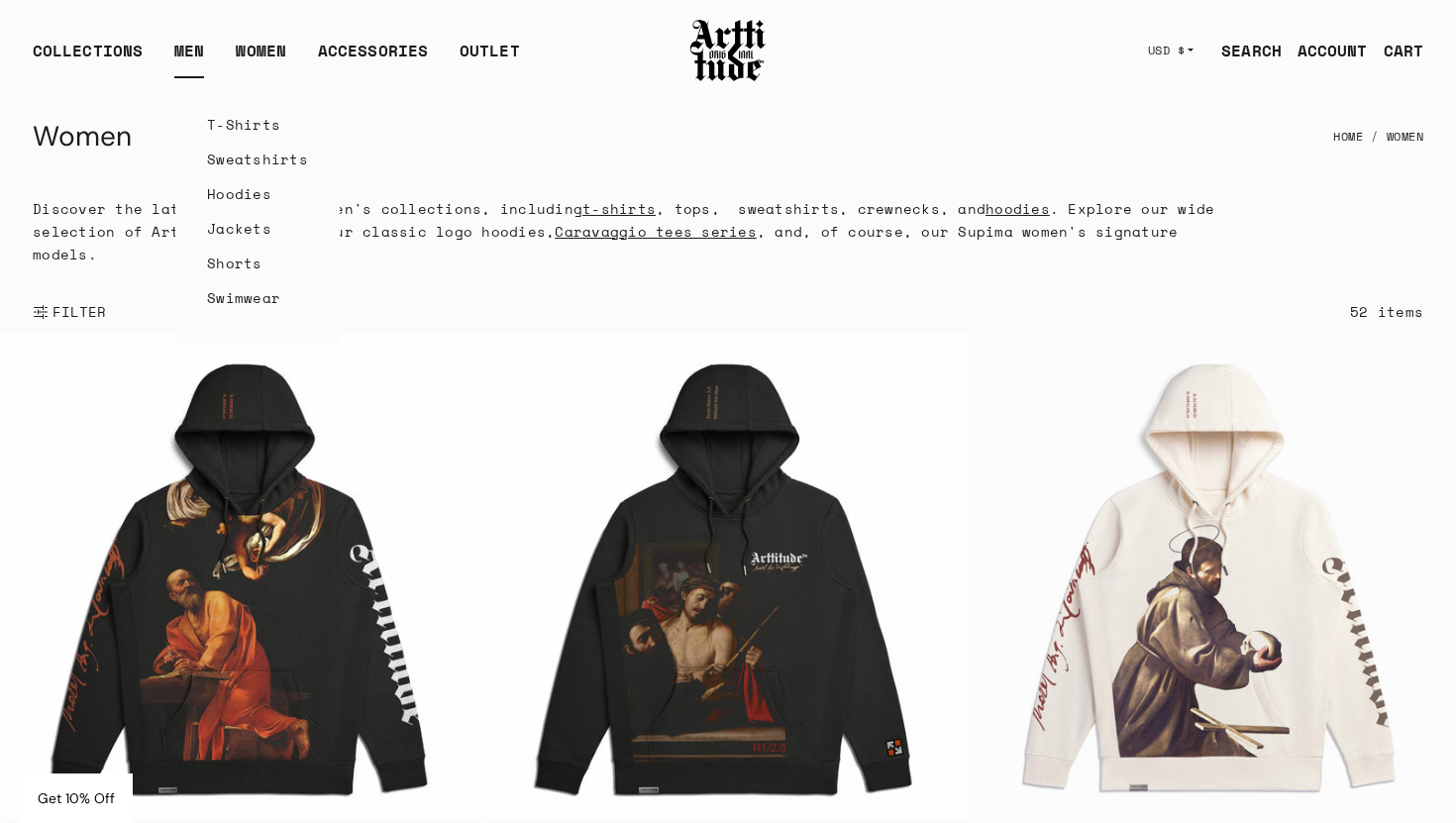 click on "MEN" at bounding box center (189, 58) 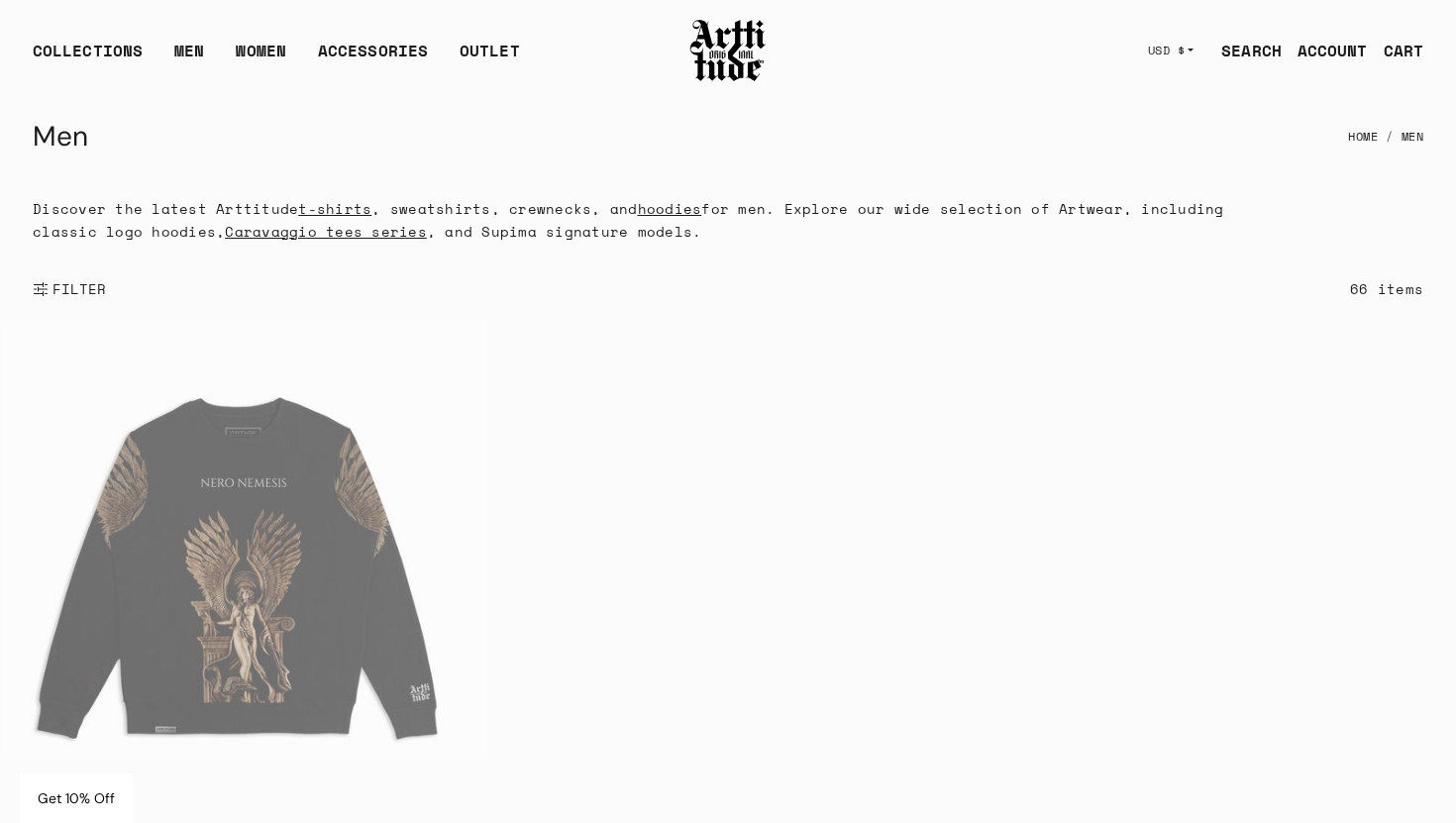 scroll, scrollTop: 0, scrollLeft: 0, axis: both 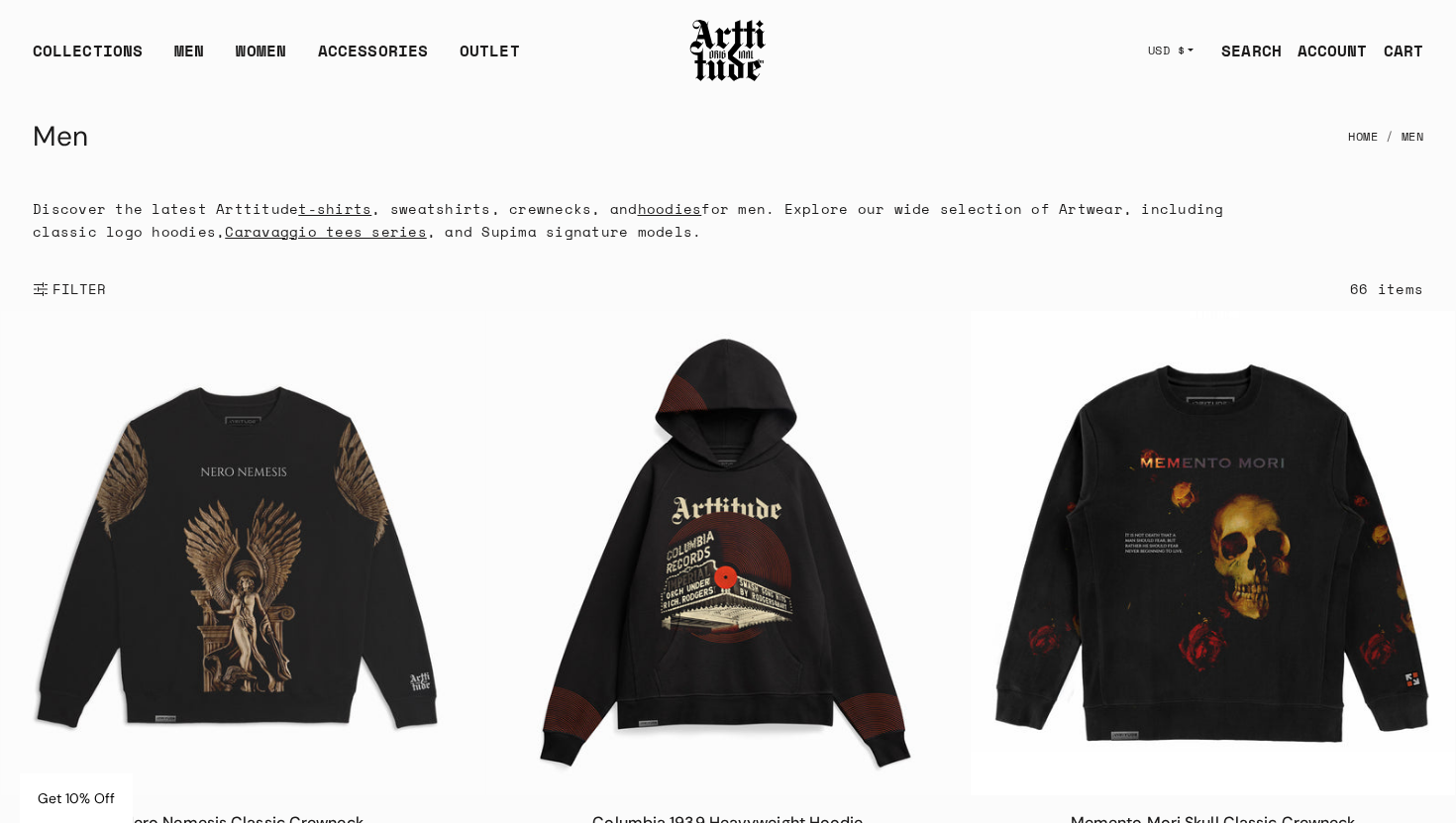 click on "FILTER" at bounding box center [77, 289] 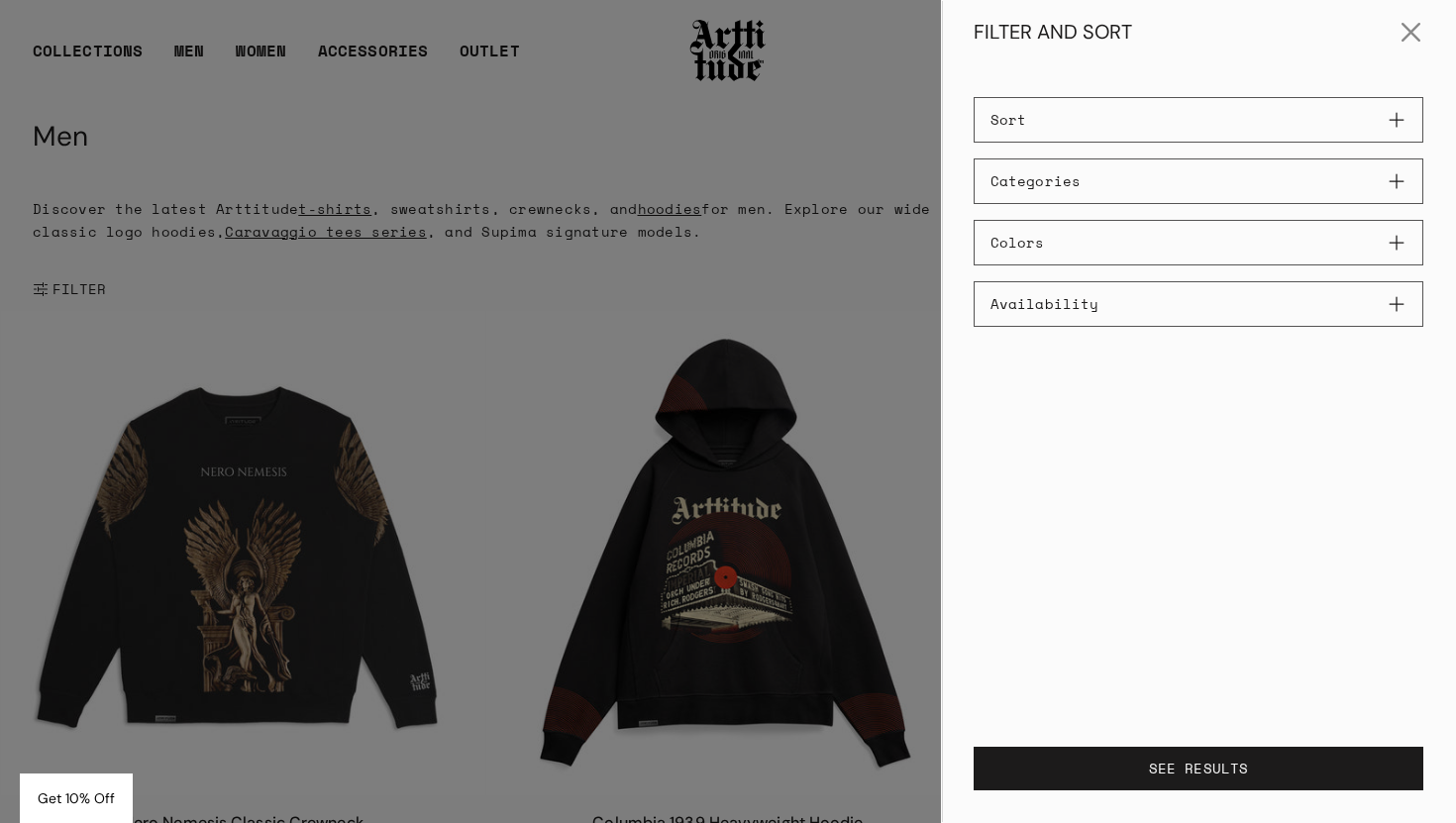 click on "Sort" at bounding box center (1198, 120) 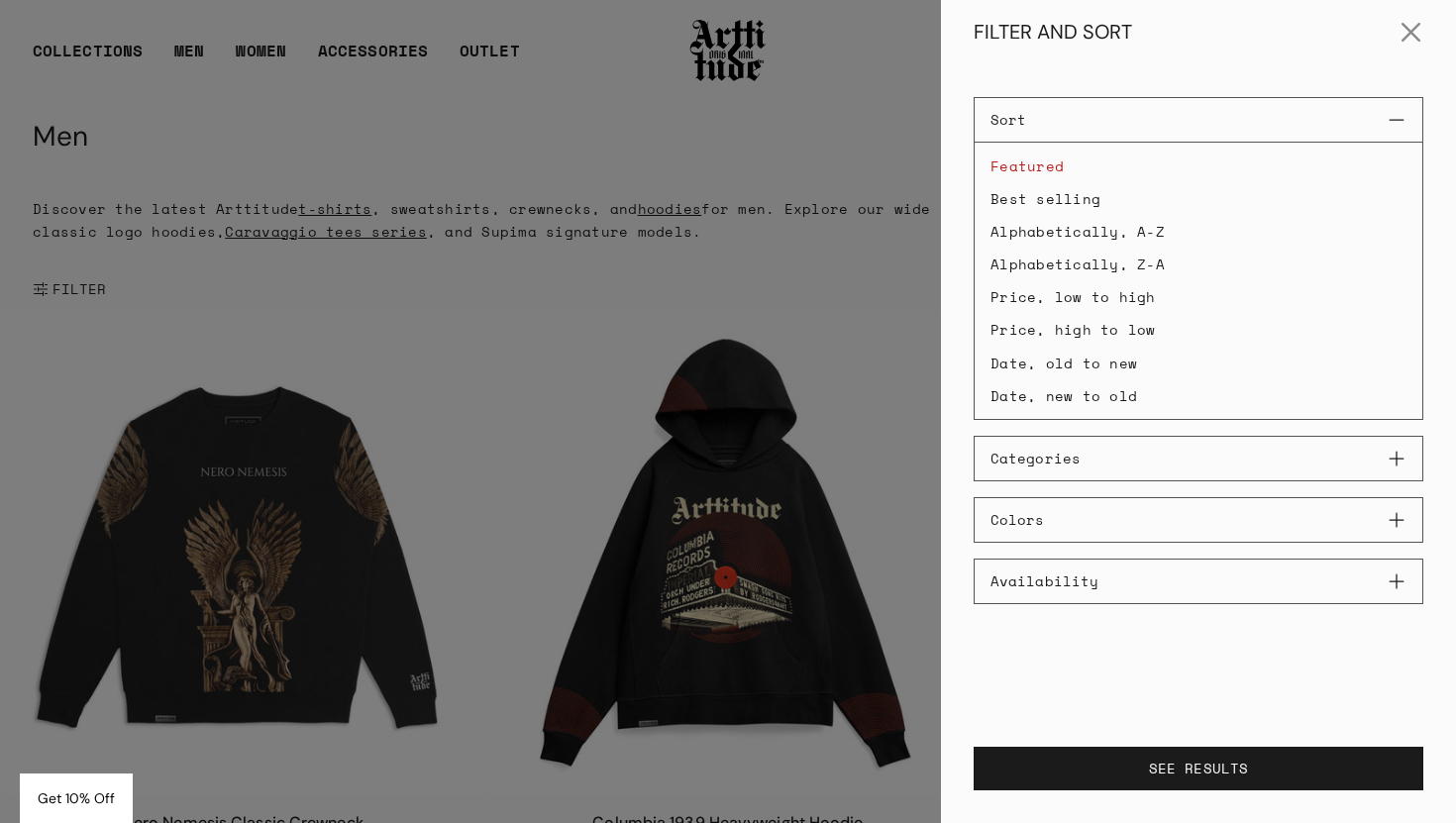 click on "Price, high to low" at bounding box center (1198, 329) 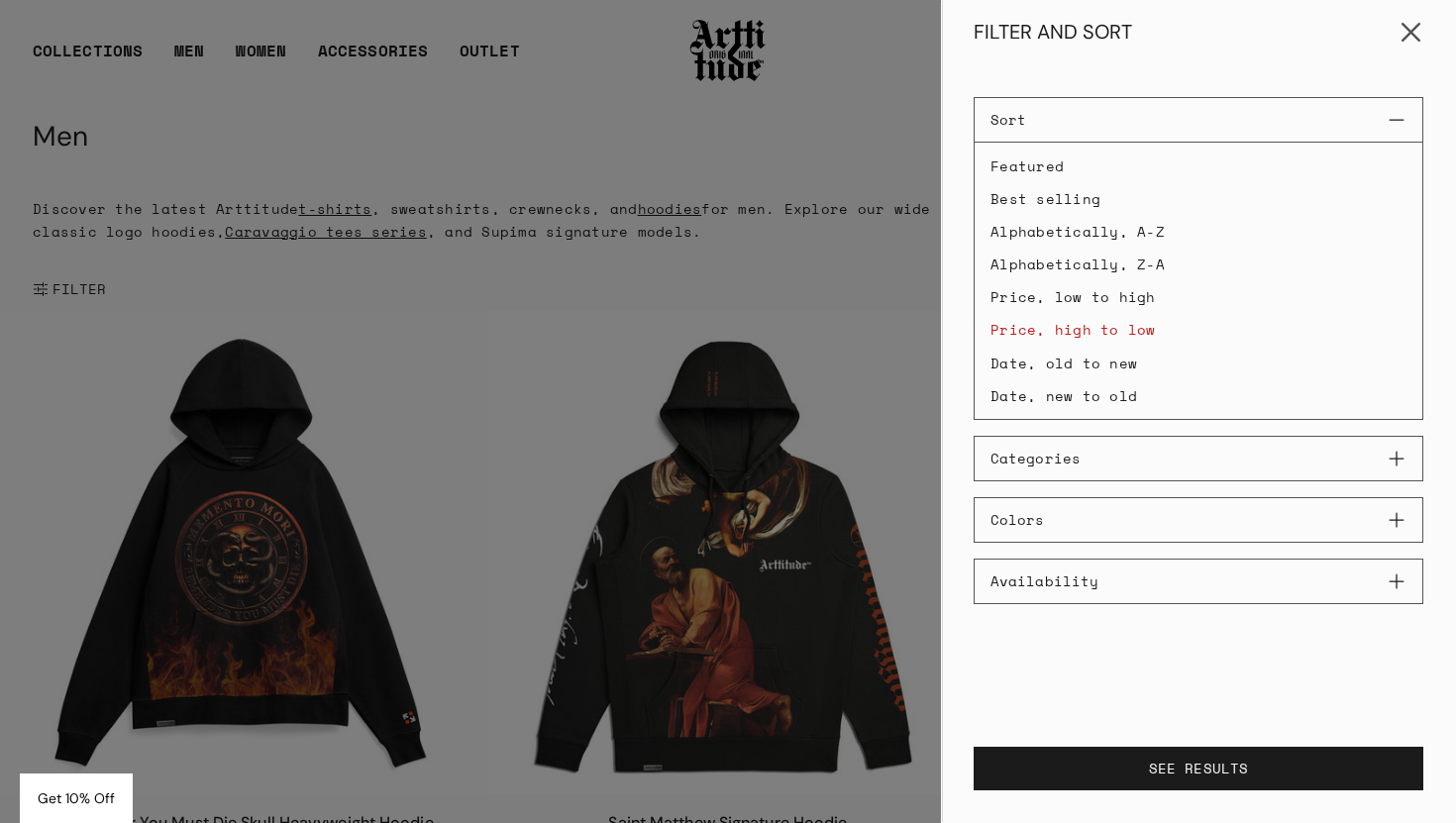 click at bounding box center [1411, 33] 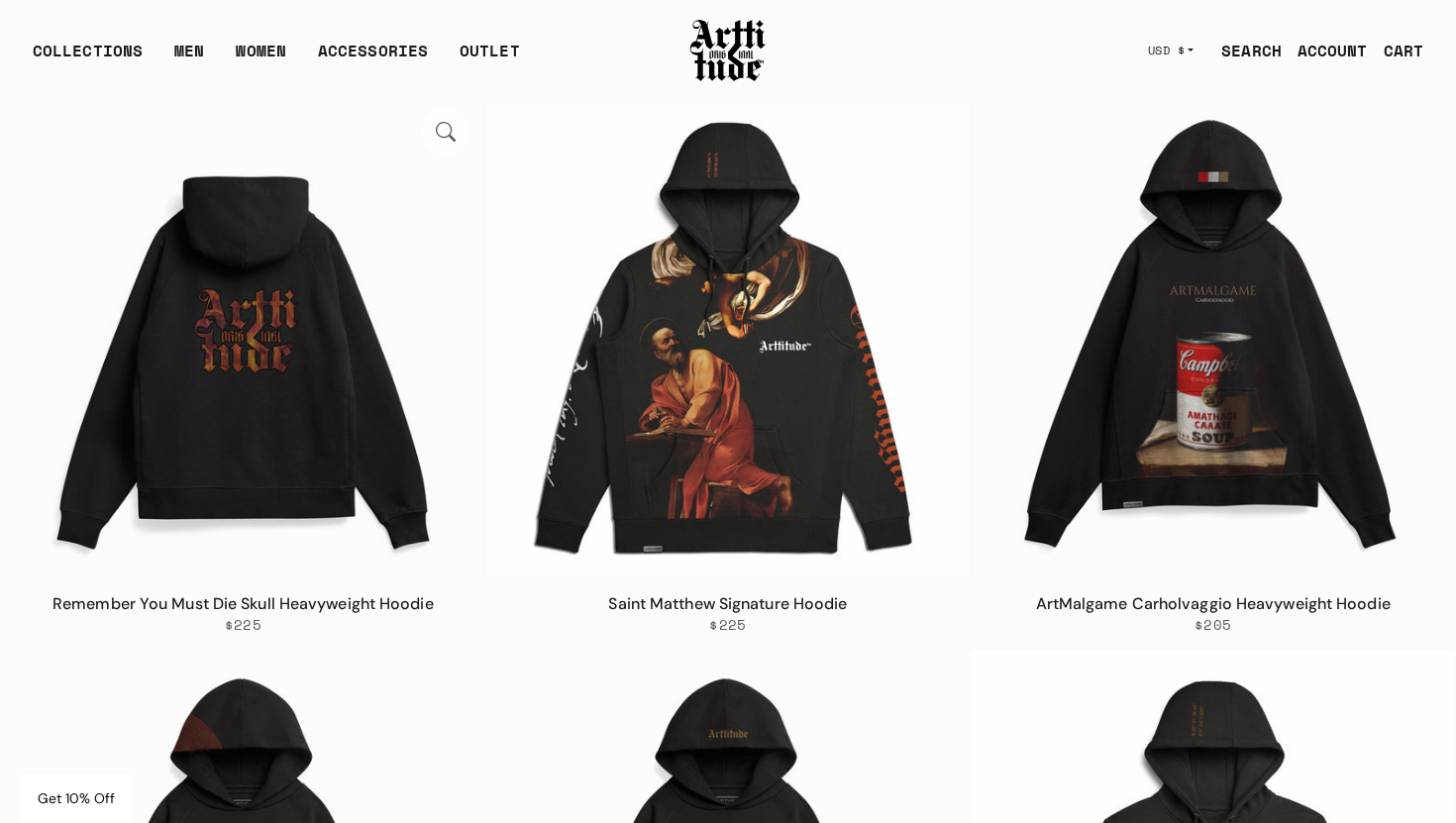 scroll, scrollTop: 221, scrollLeft: 0, axis: vertical 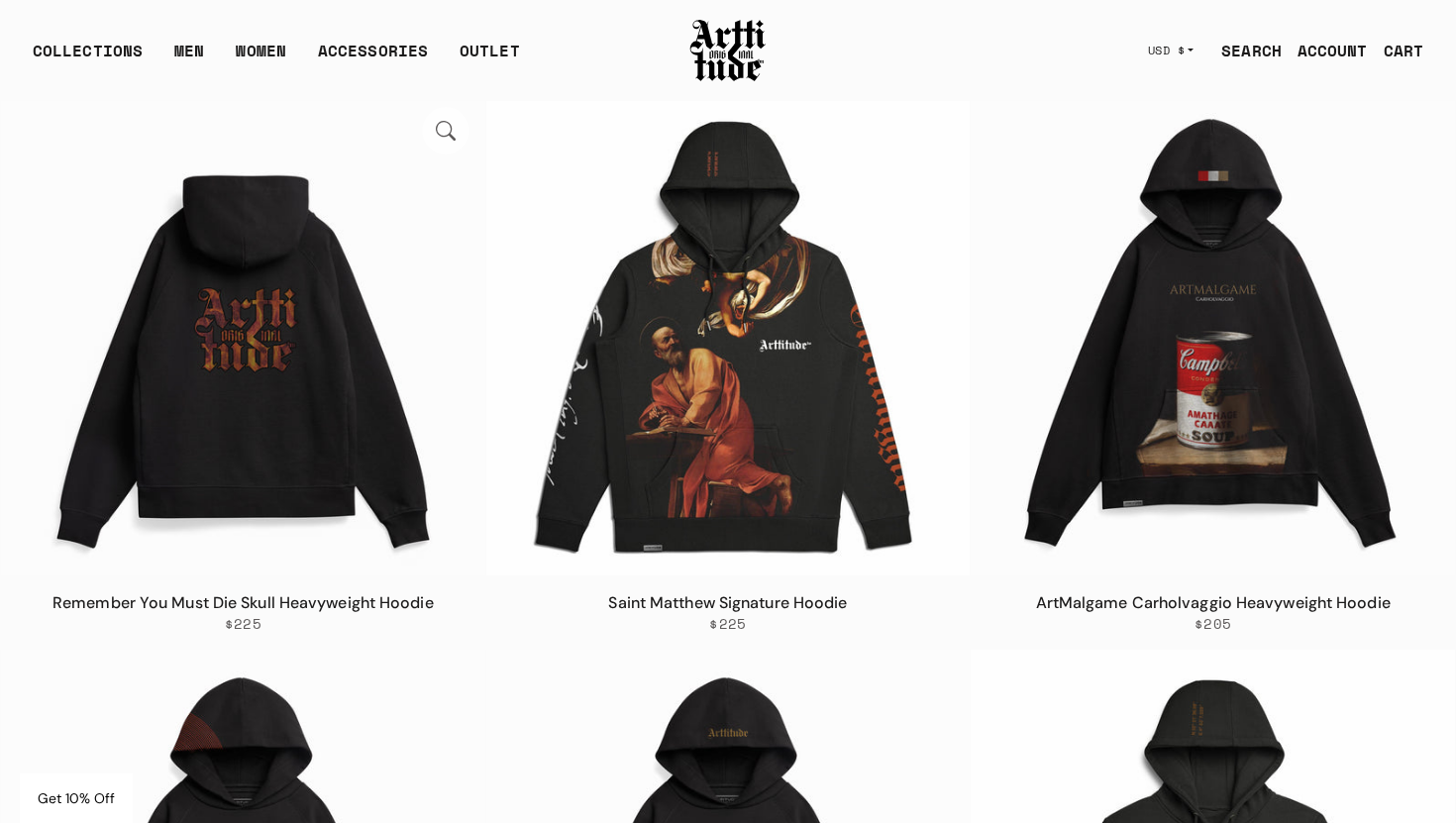 click at bounding box center [243, 333] 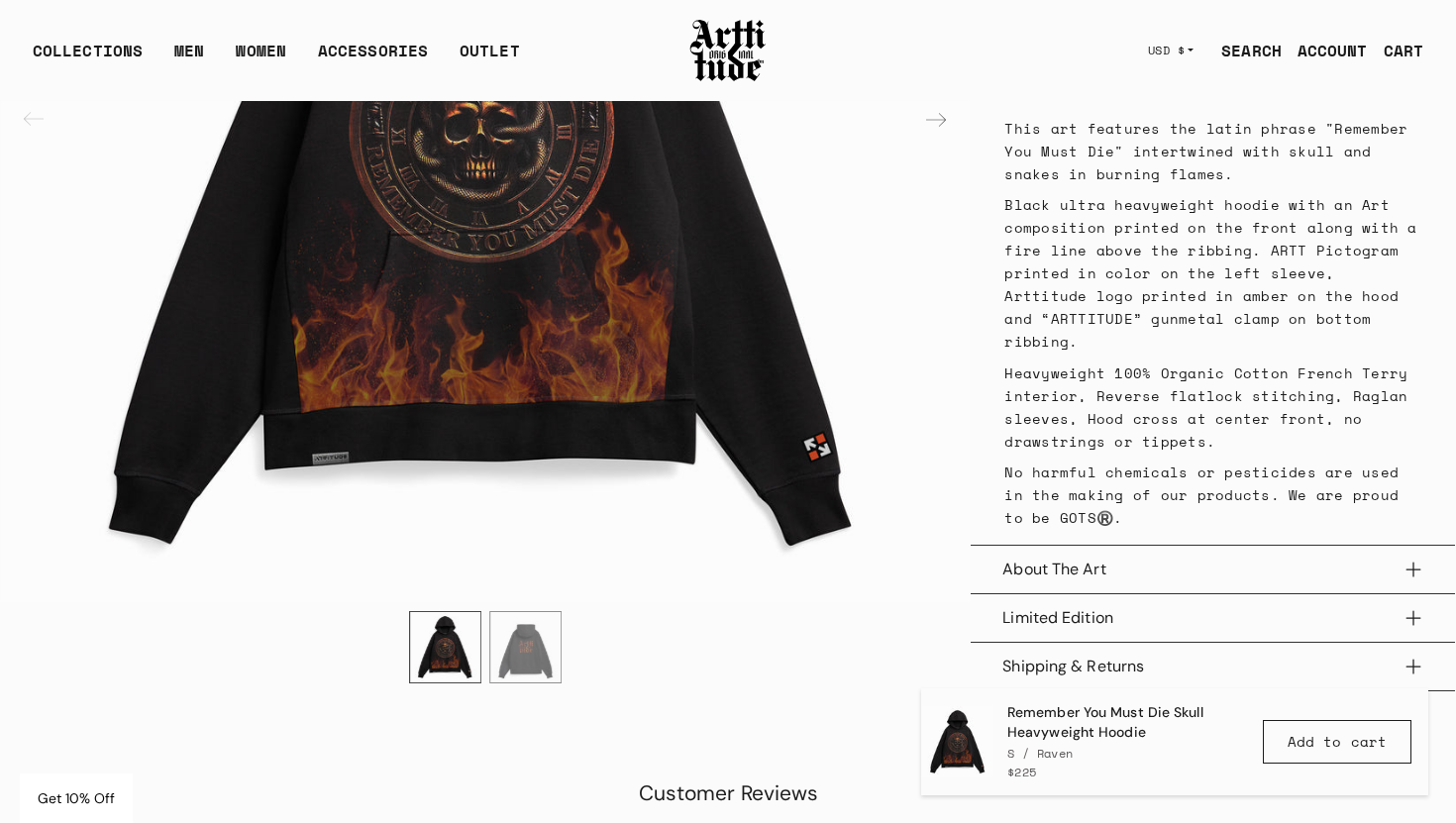 scroll, scrollTop: 900, scrollLeft: 0, axis: vertical 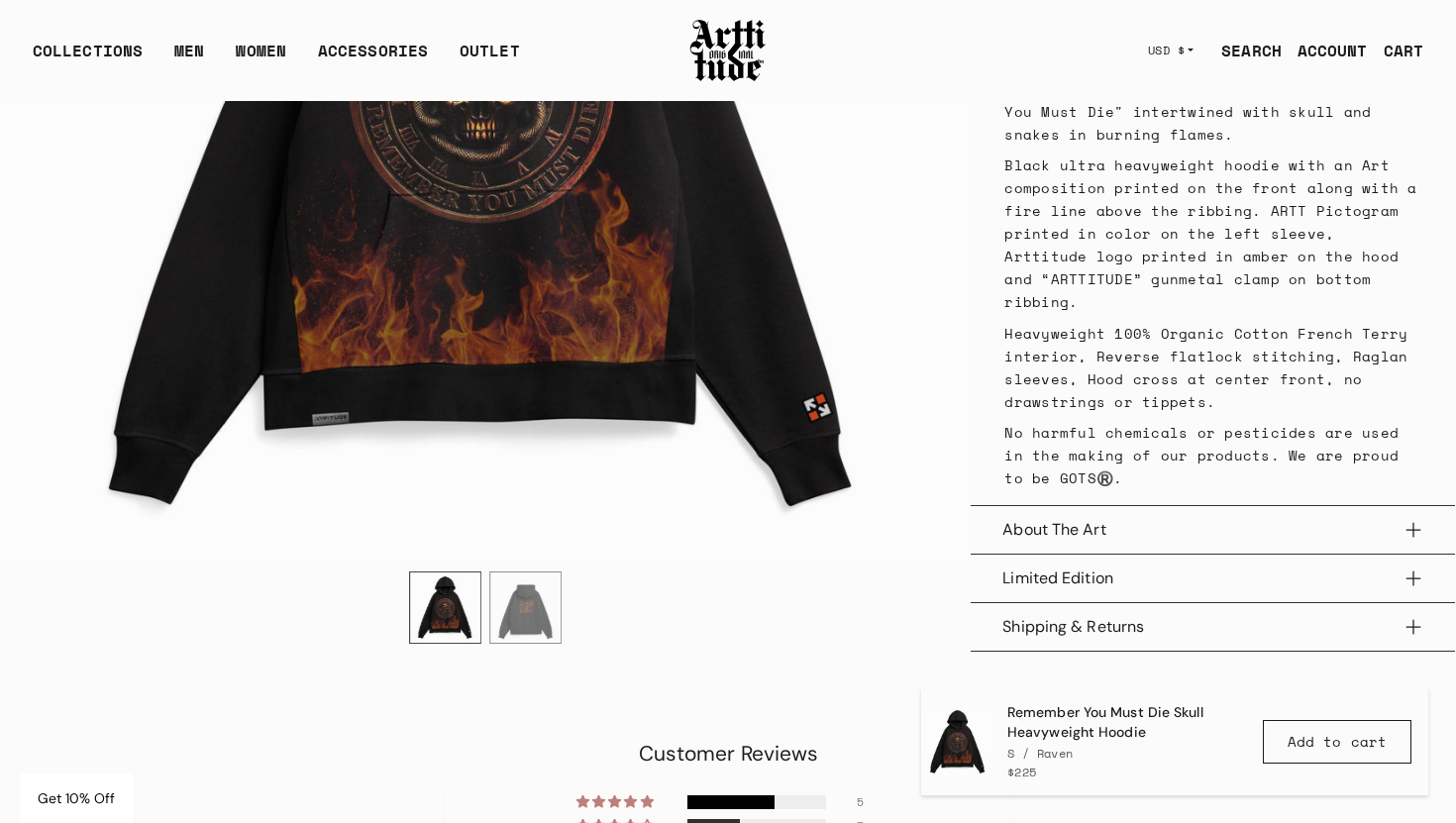 click at bounding box center (525, 606) 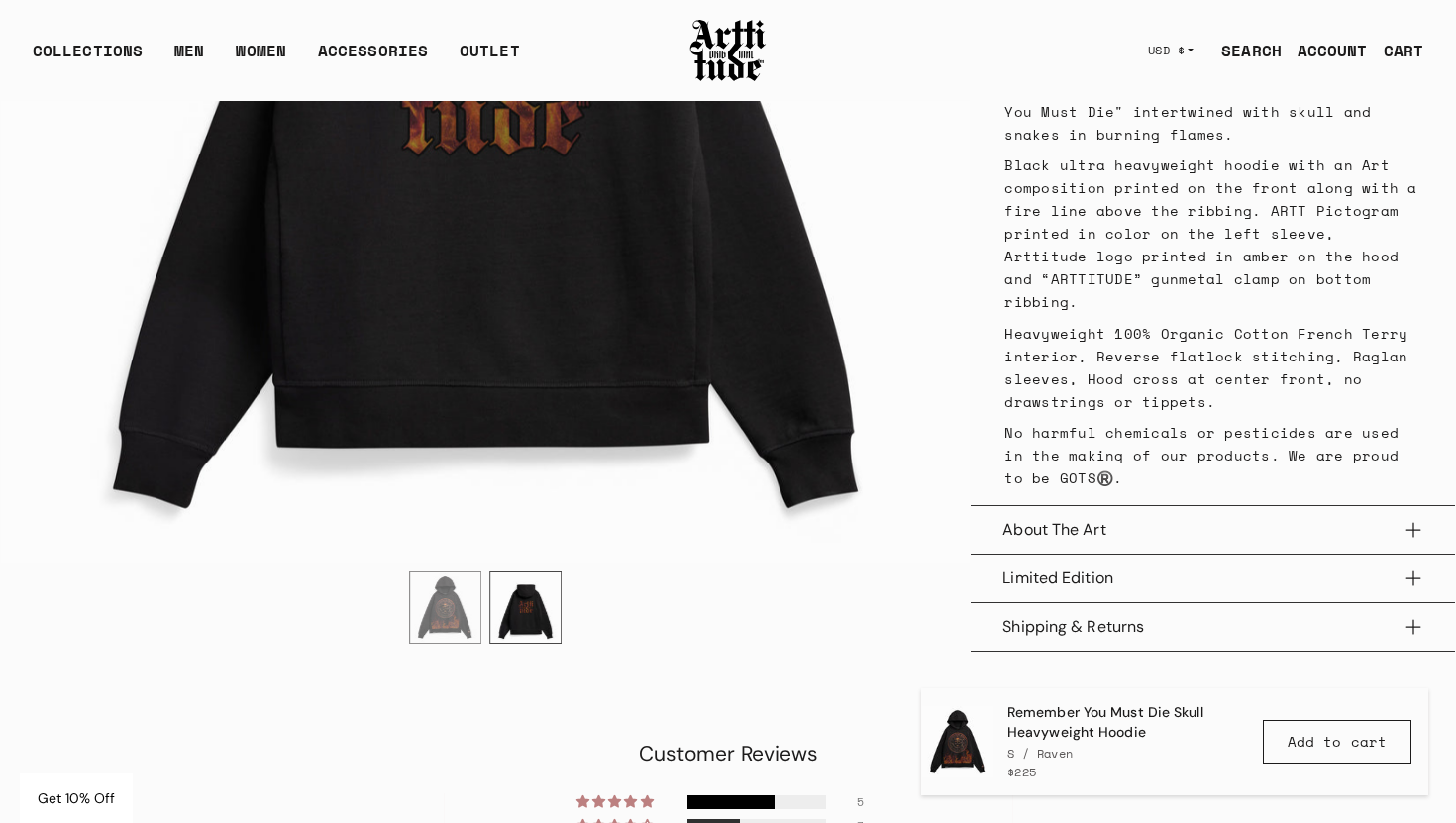 click at bounding box center [445, 606] 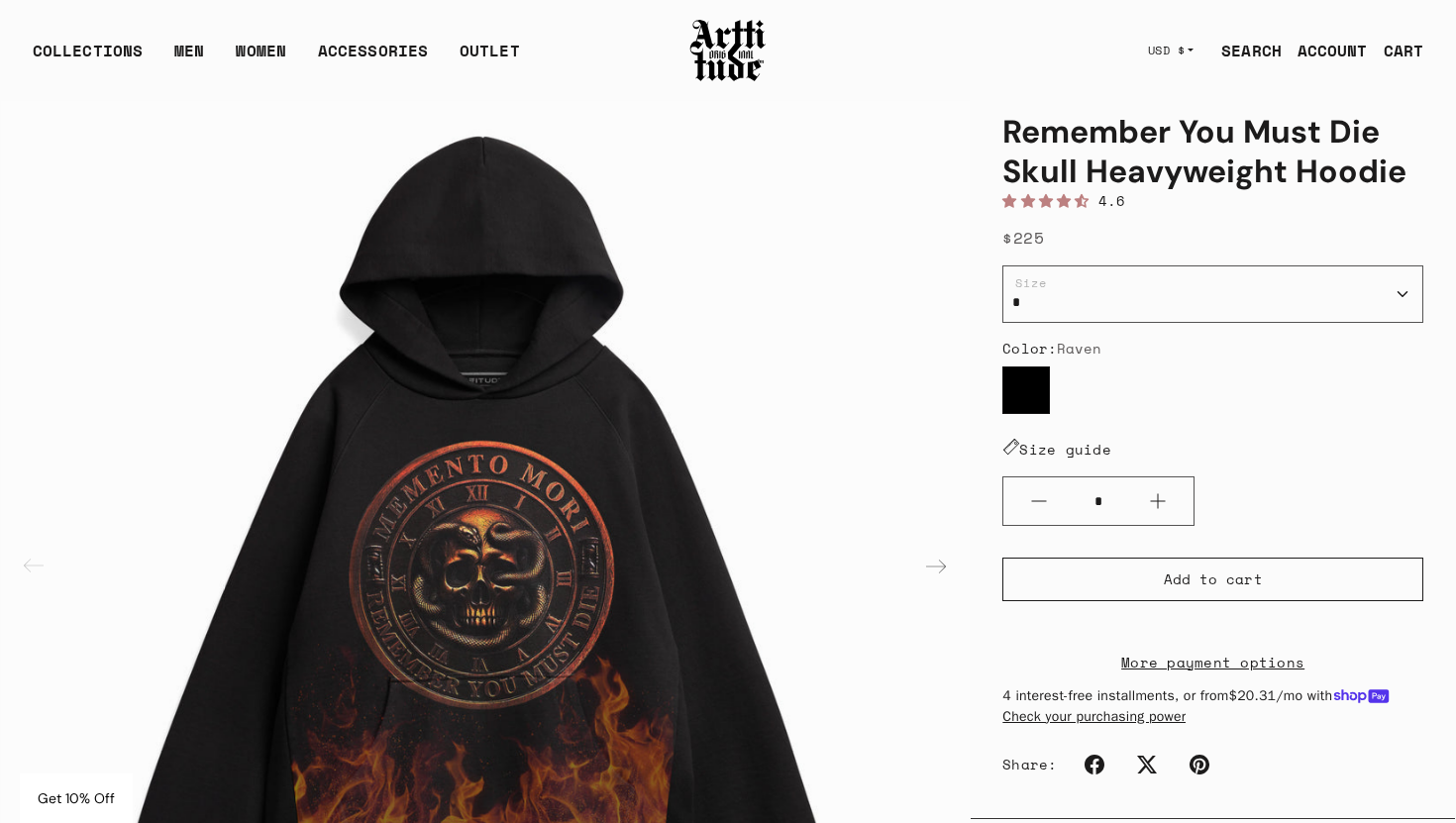 scroll, scrollTop: 0, scrollLeft: 0, axis: both 